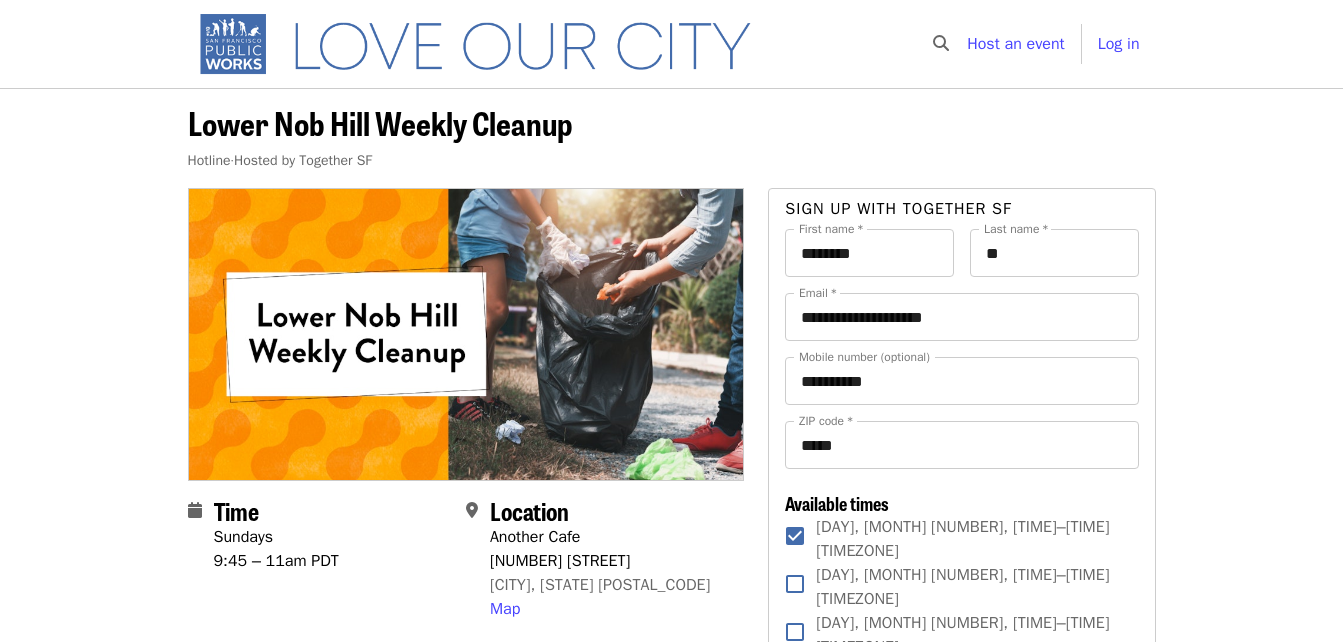 scroll, scrollTop: 0, scrollLeft: 0, axis: both 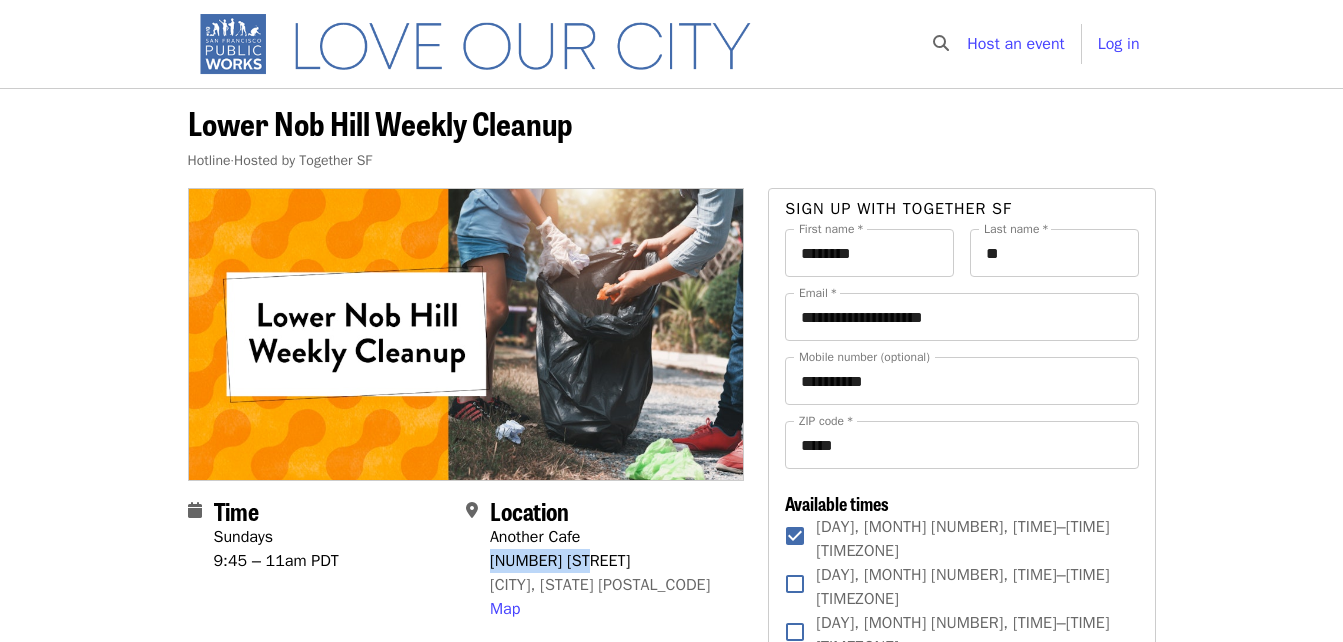 drag, startPoint x: 492, startPoint y: 556, endPoint x: 586, endPoint y: 555, distance: 94.00532 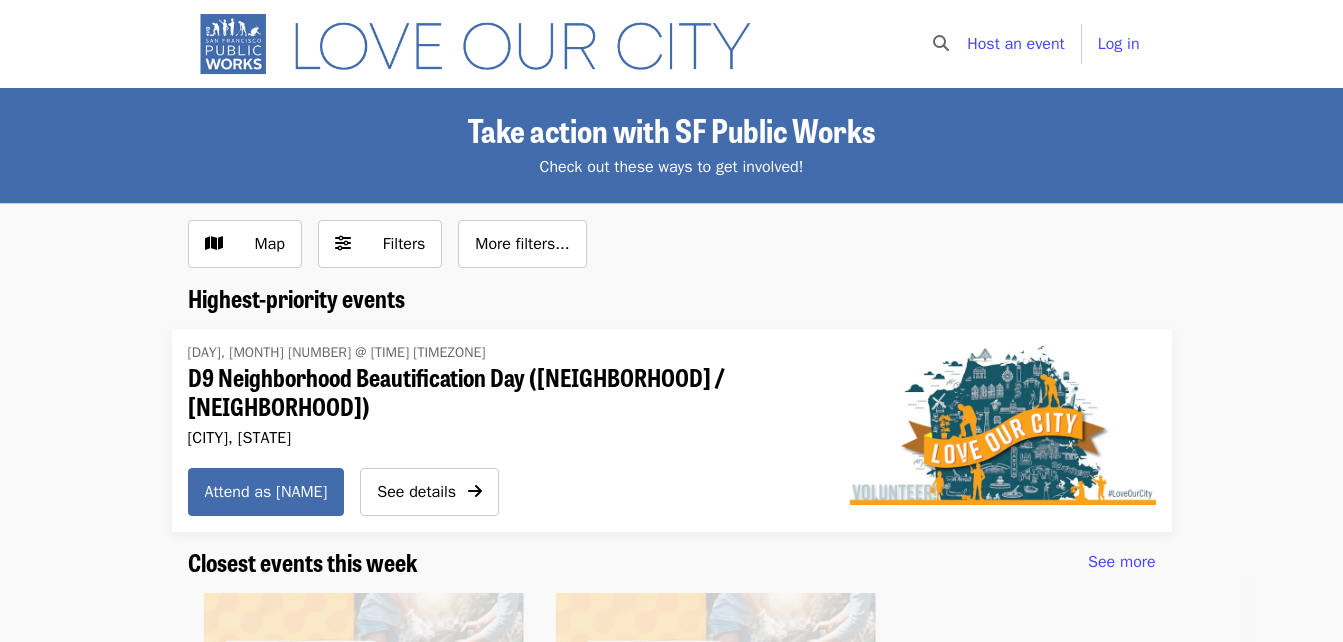 scroll, scrollTop: 369, scrollLeft: 0, axis: vertical 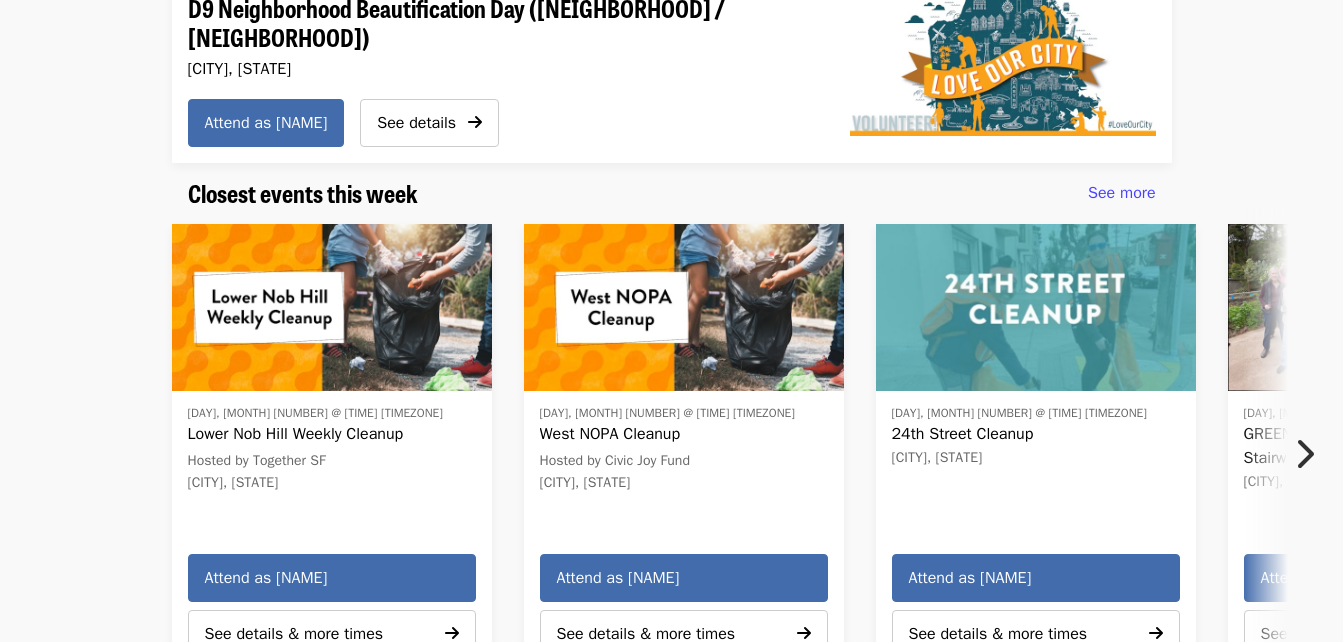 click at bounding box center [684, 308] 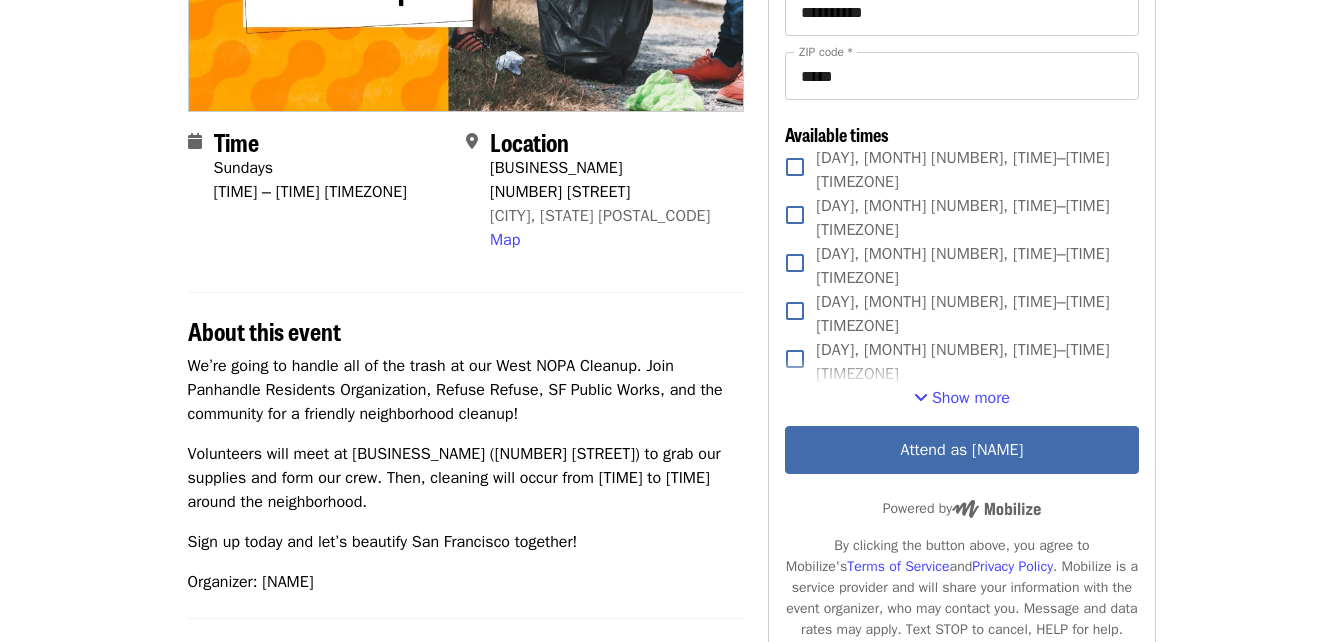 scroll, scrollTop: 0, scrollLeft: 0, axis: both 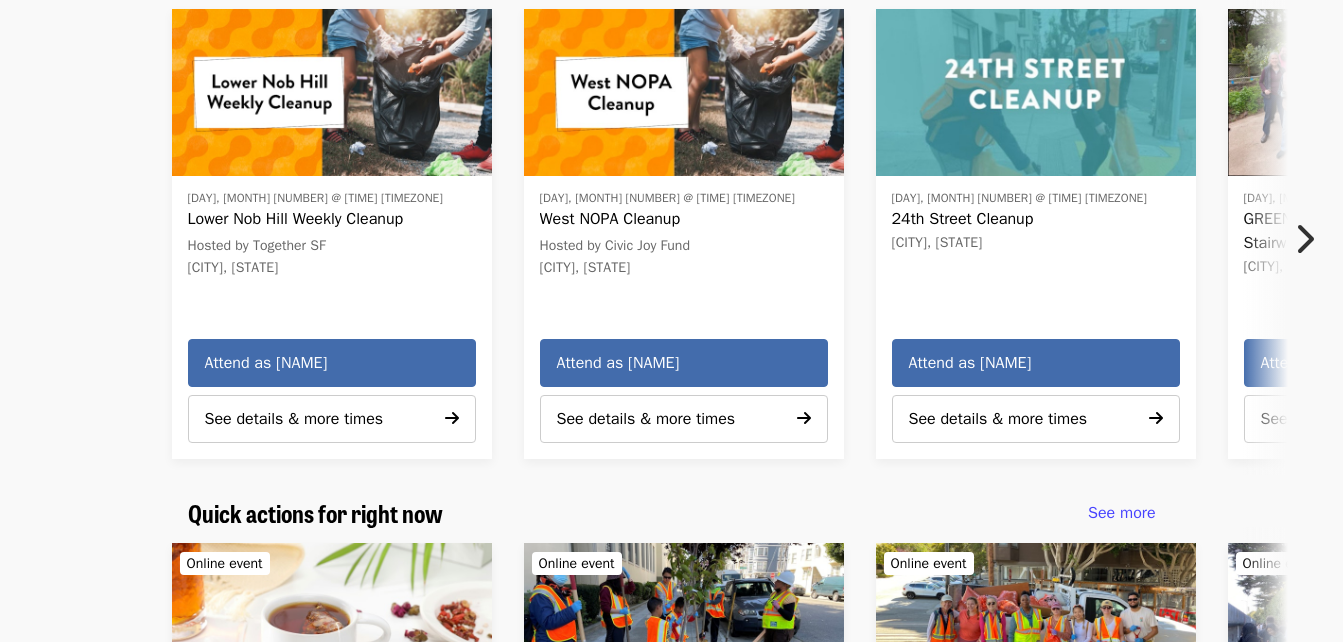 click on "Lower Nob Hill Weekly Cleanup" at bounding box center [332, 219] 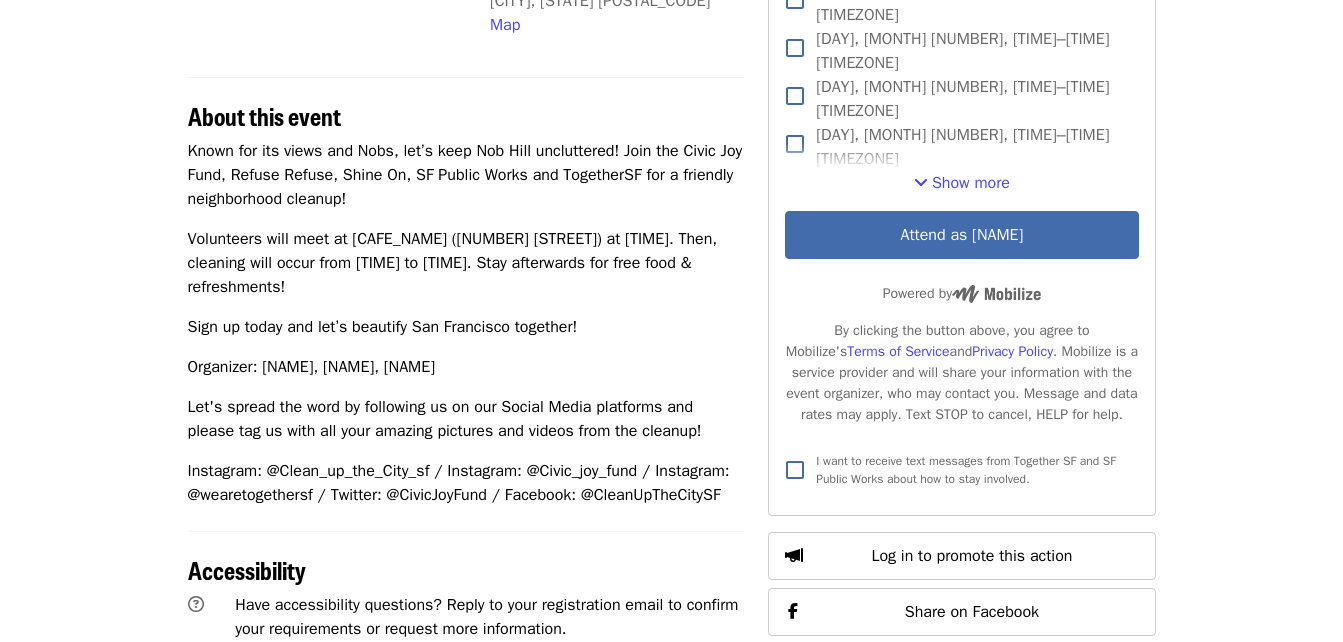 scroll, scrollTop: 0, scrollLeft: 0, axis: both 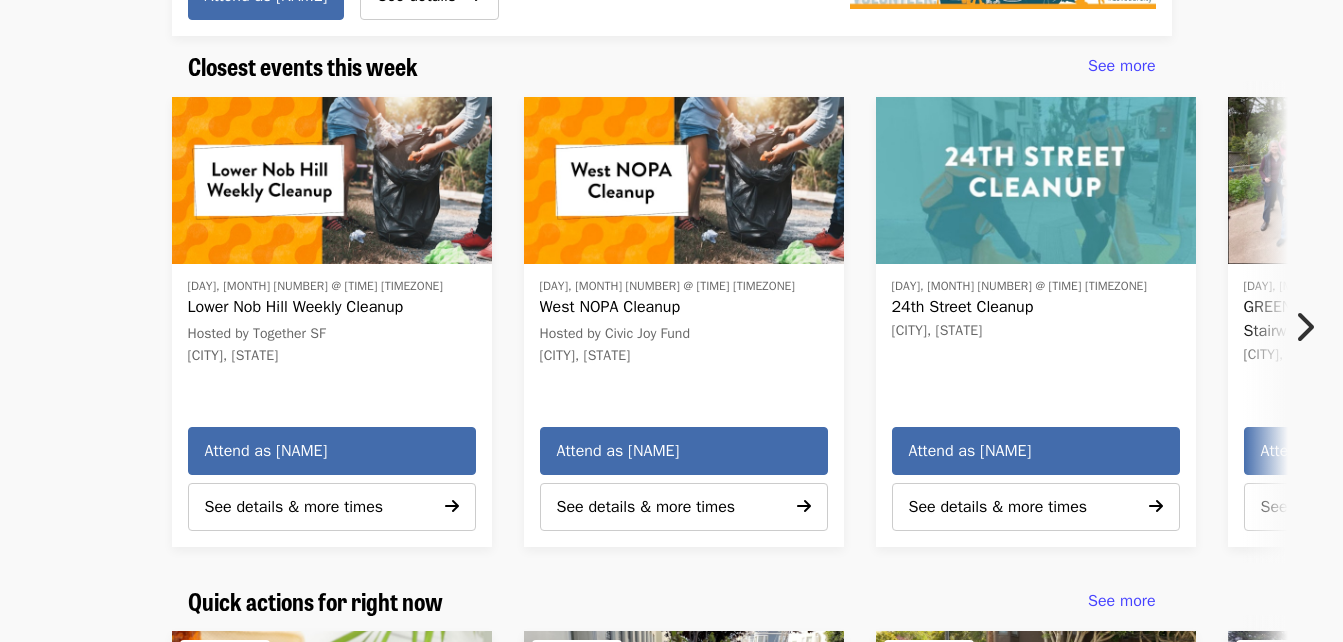 click at bounding box center [1304, 327] 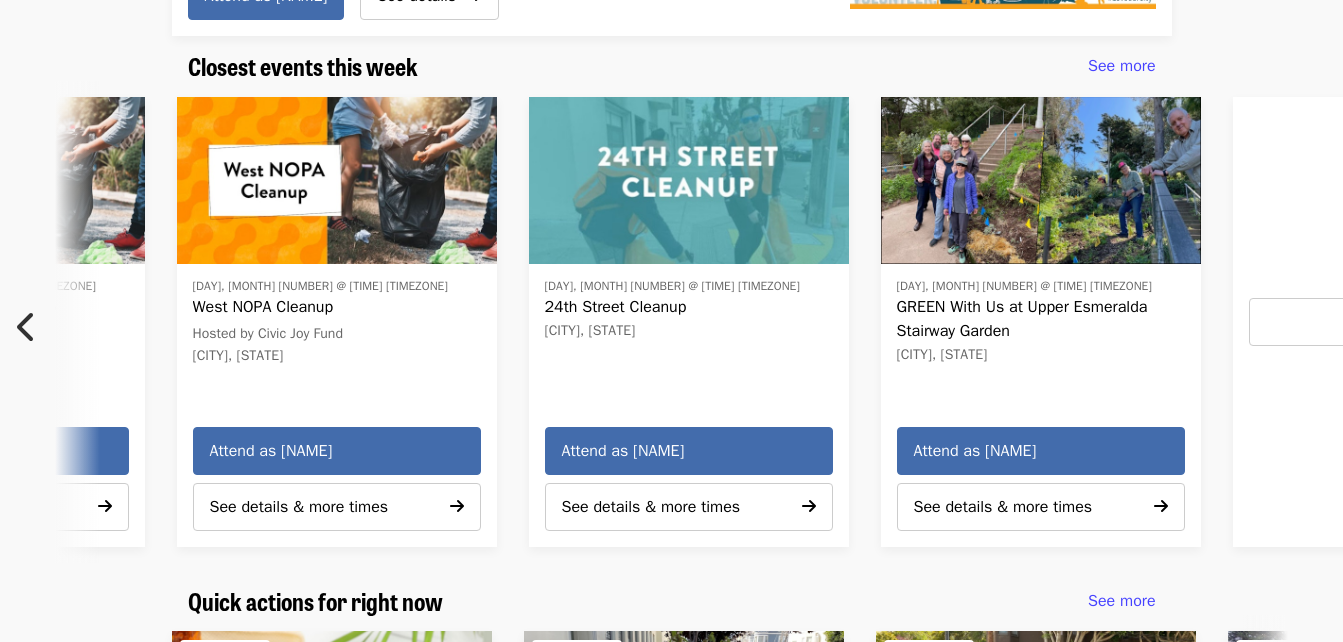 scroll, scrollTop: 0, scrollLeft: 880, axis: horizontal 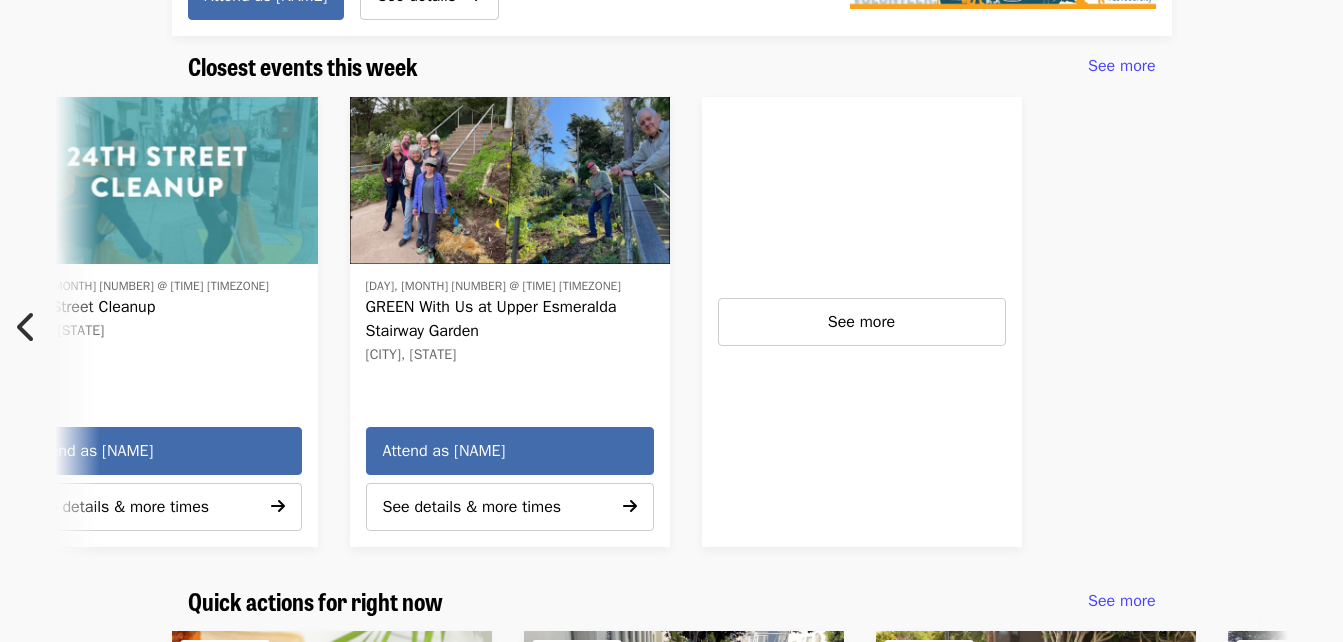 click at bounding box center (27, 327) 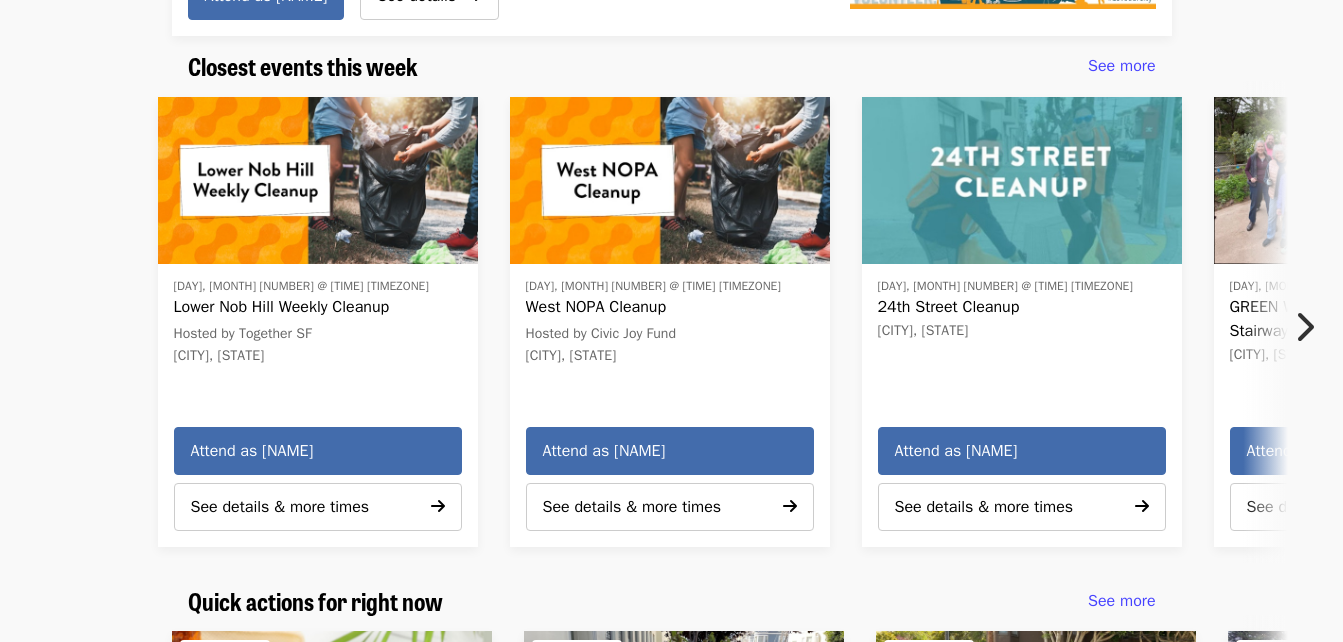 scroll, scrollTop: 0, scrollLeft: 0, axis: both 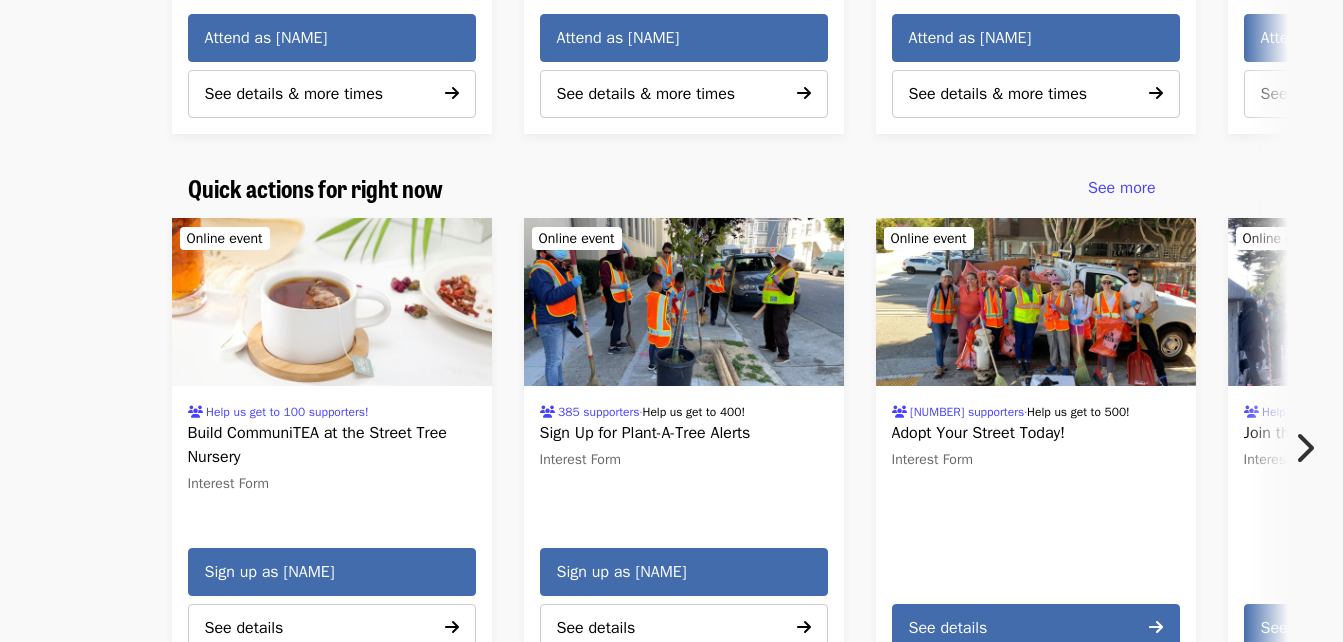 click at bounding box center [332, 302] 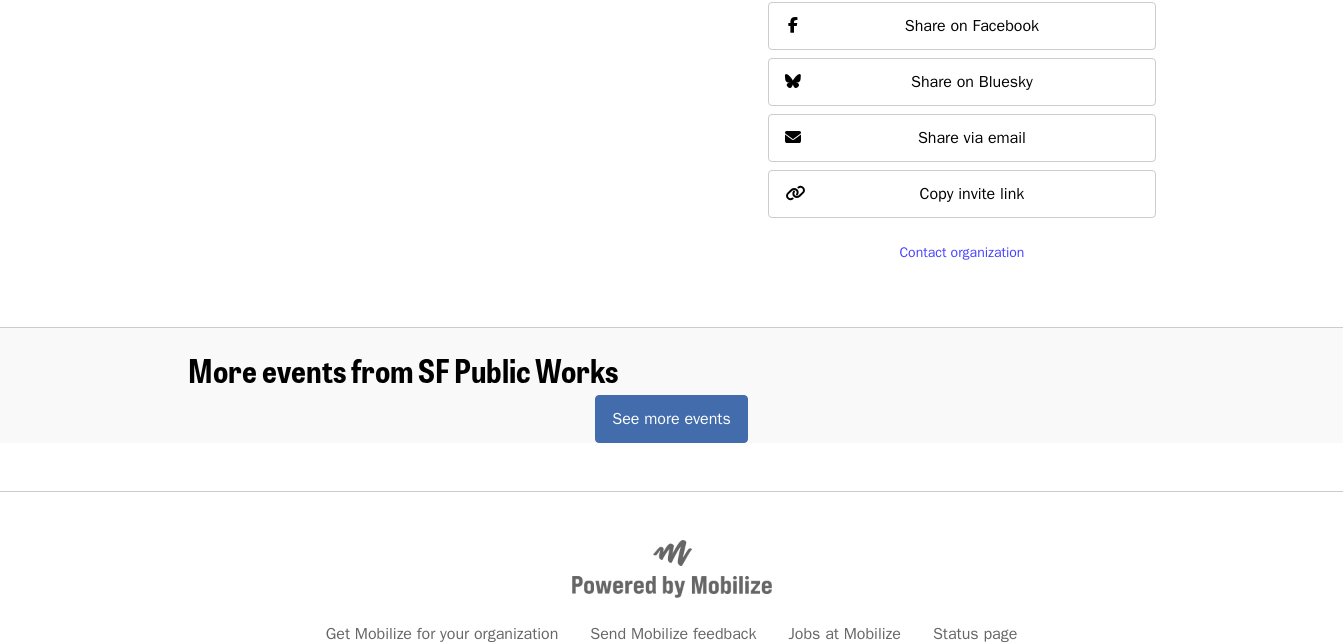 scroll, scrollTop: 0, scrollLeft: 0, axis: both 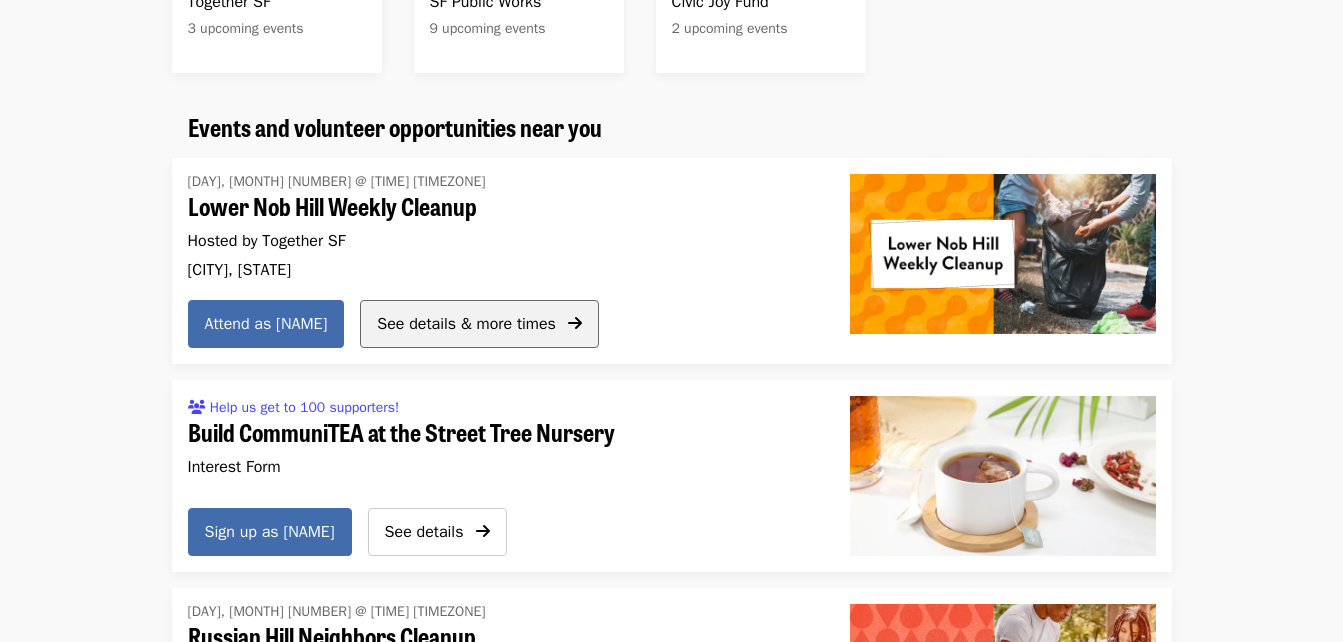click on "See details & more times" at bounding box center (466, 324) 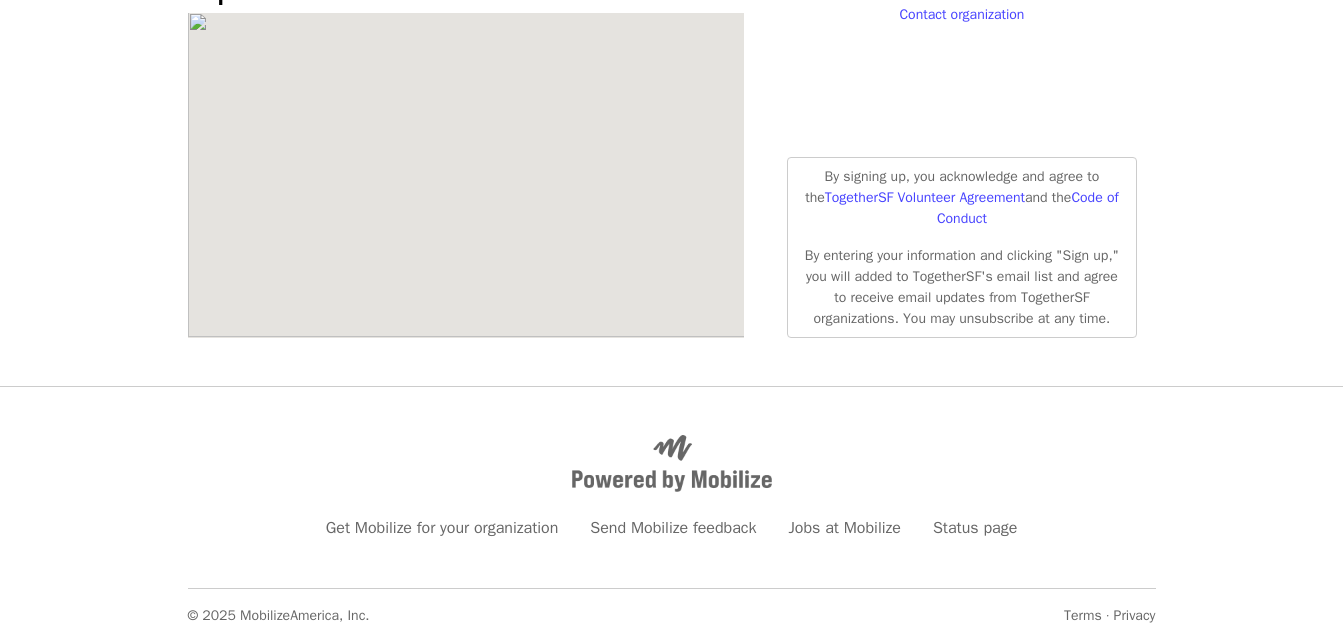 scroll, scrollTop: 0, scrollLeft: 0, axis: both 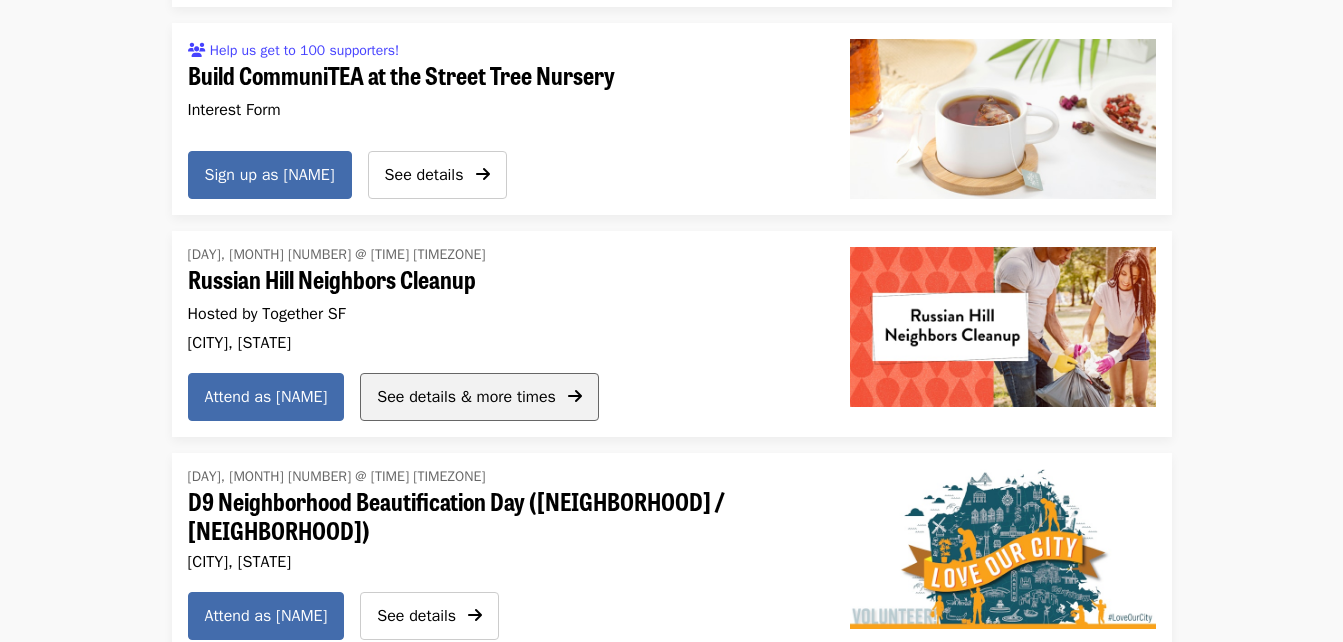click on "See details & more times" at bounding box center [466, 397] 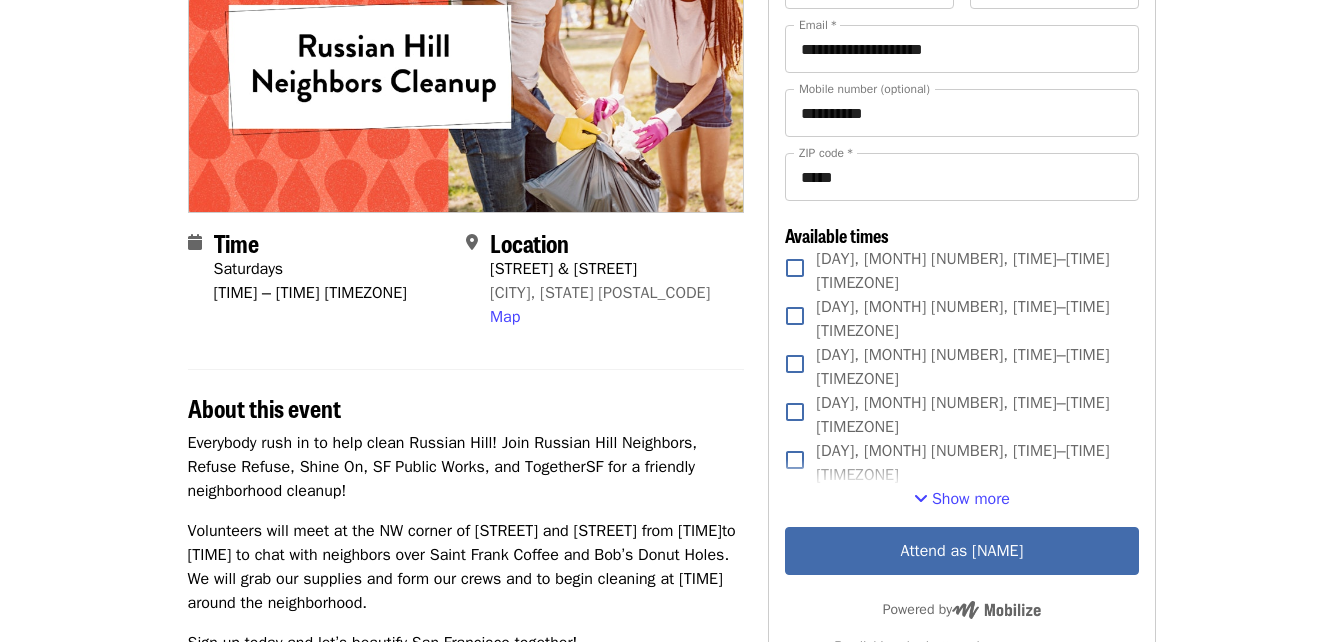 scroll, scrollTop: 0, scrollLeft: 0, axis: both 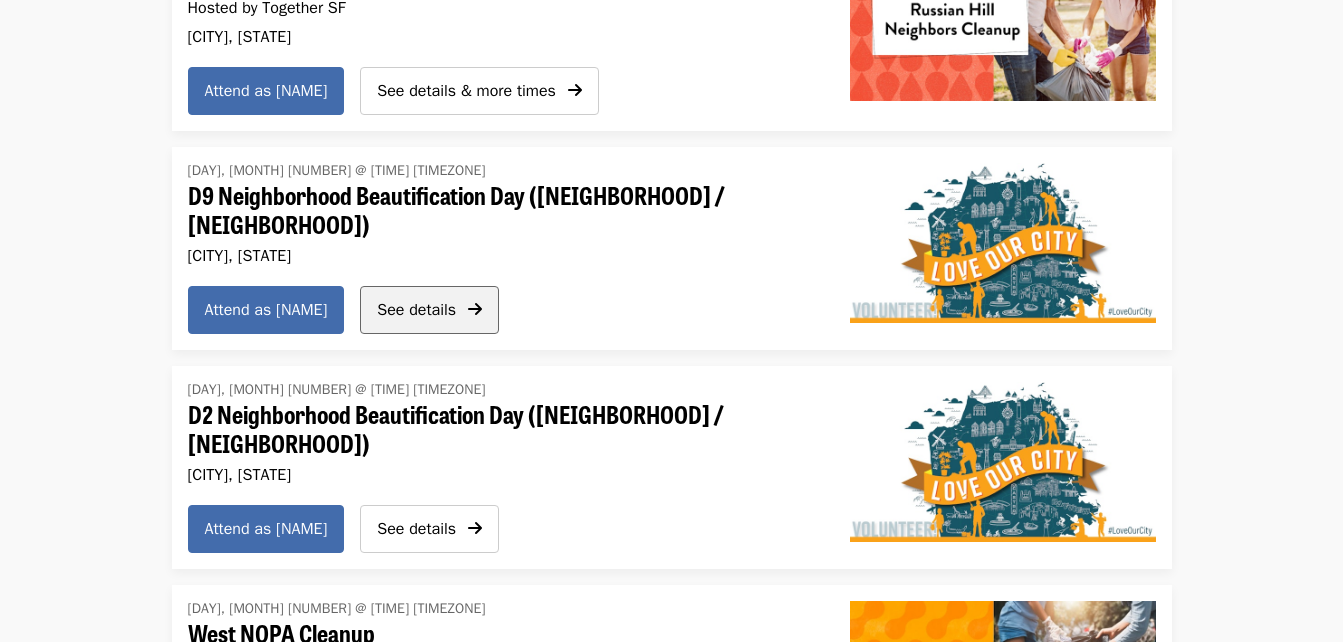 click on "See details" at bounding box center (416, 310) 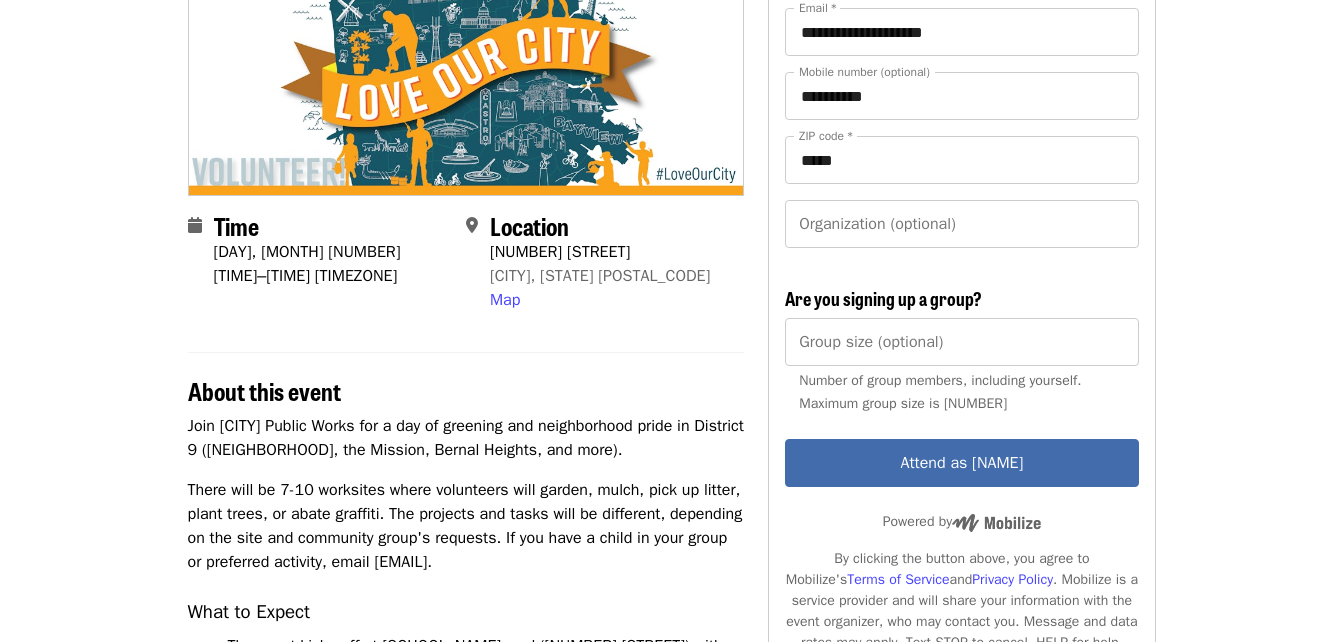 scroll, scrollTop: 289, scrollLeft: 0, axis: vertical 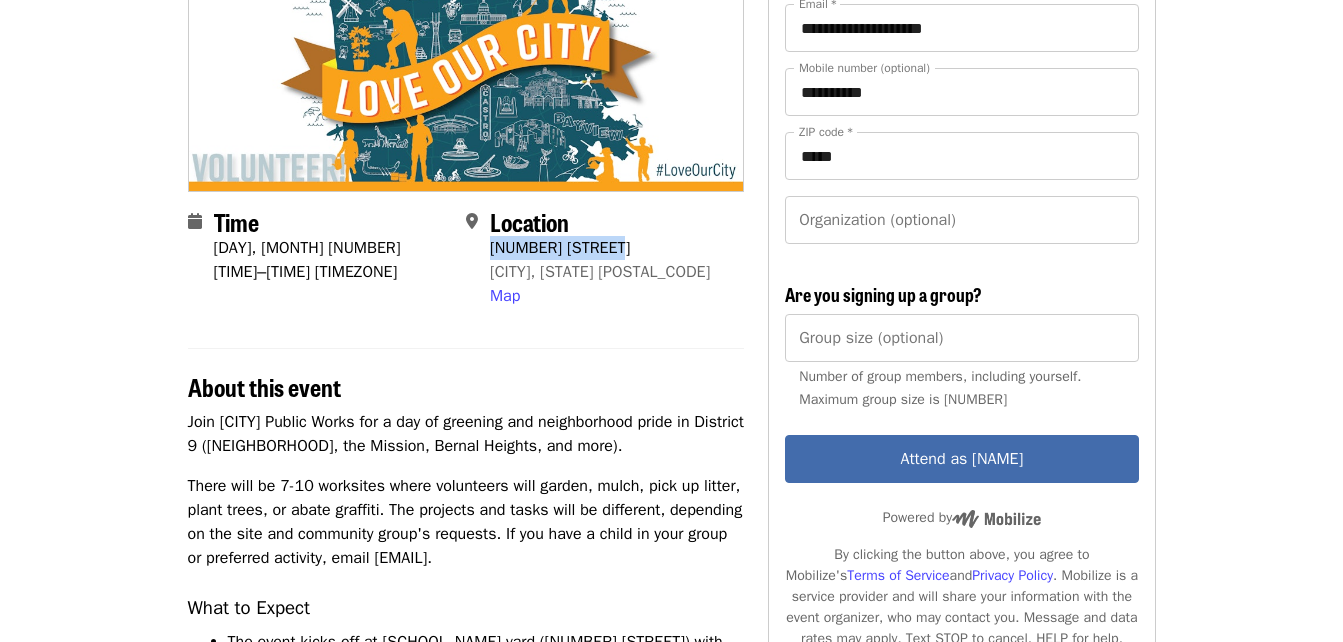 drag, startPoint x: 491, startPoint y: 247, endPoint x: 620, endPoint y: 242, distance: 129.09686 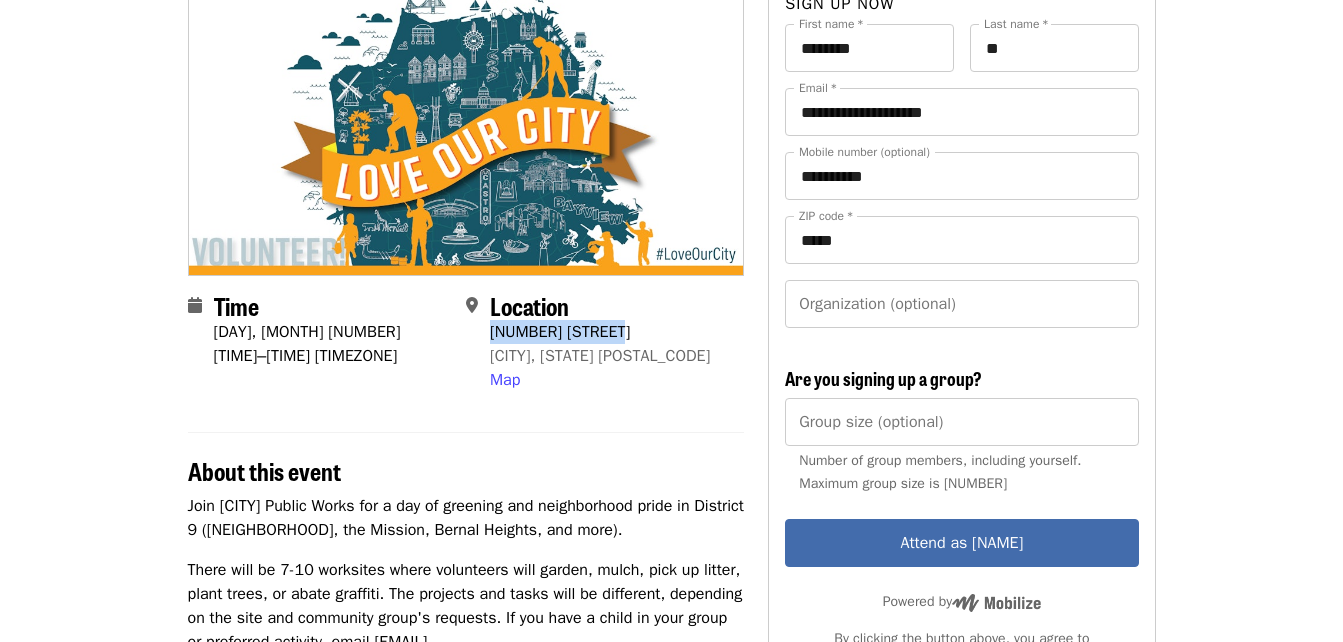 scroll, scrollTop: 0, scrollLeft: 0, axis: both 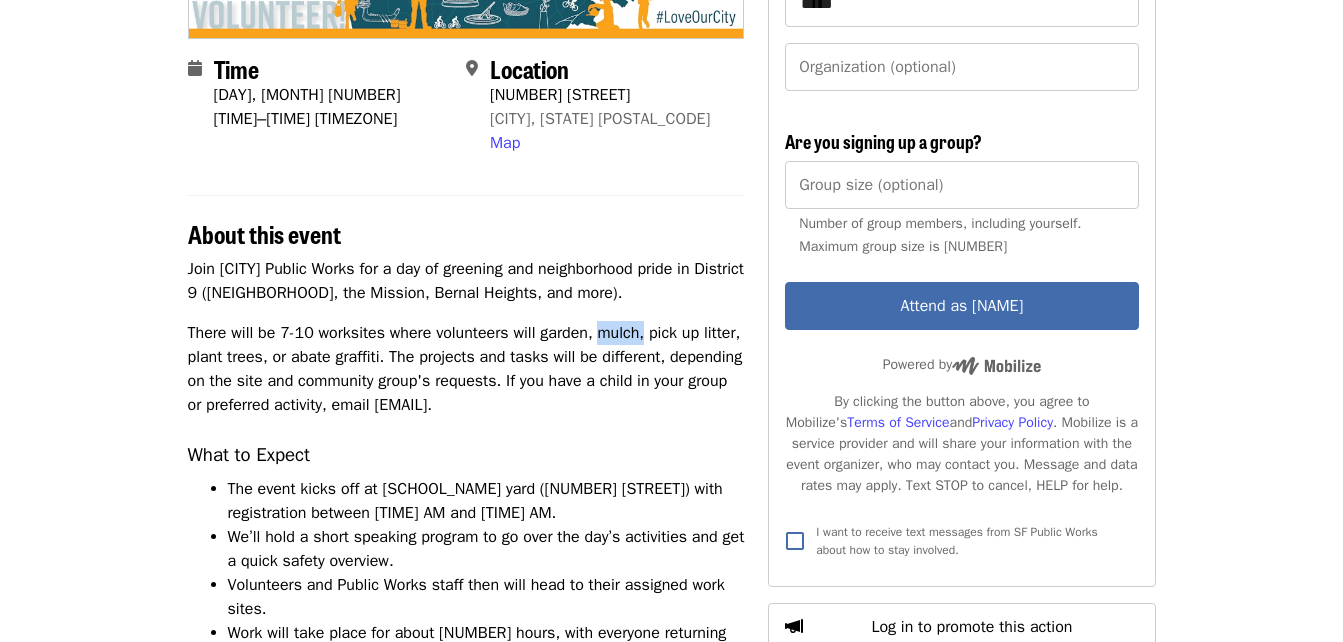 drag, startPoint x: 600, startPoint y: 337, endPoint x: 646, endPoint y: 327, distance: 47.07441 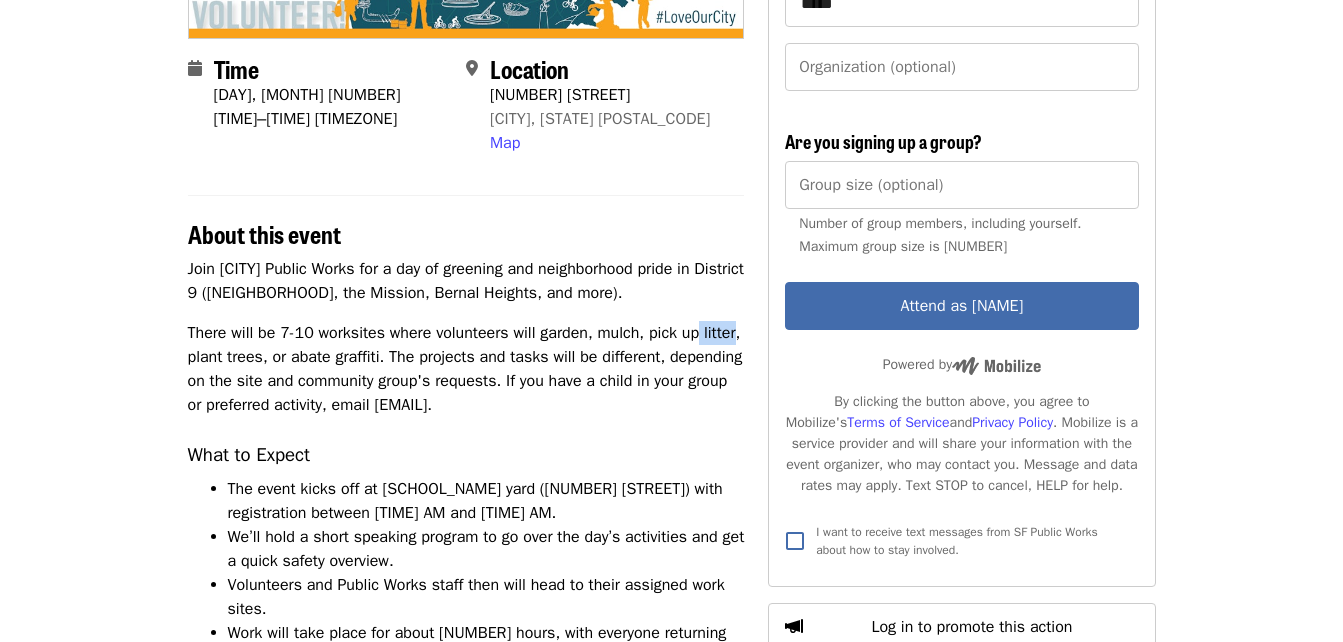 drag, startPoint x: 703, startPoint y: 332, endPoint x: 735, endPoint y: 330, distance: 32.06244 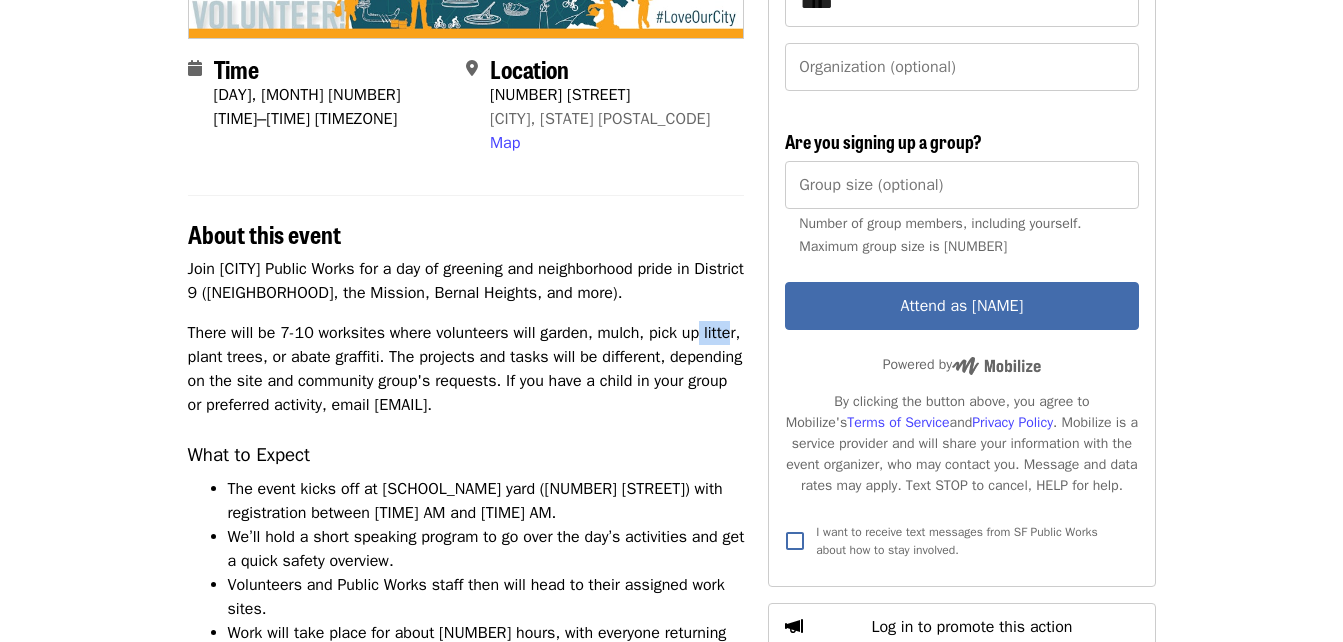 click on "There will be 7-10 worksites where volunteers will garden, mulch, pick up litter, plant trees, or abate graffiti. The projects and tasks will be different, depending on the site and community group's requests. If you have a child in your group or preferred activity, email [EMAIL]." at bounding box center [466, 369] 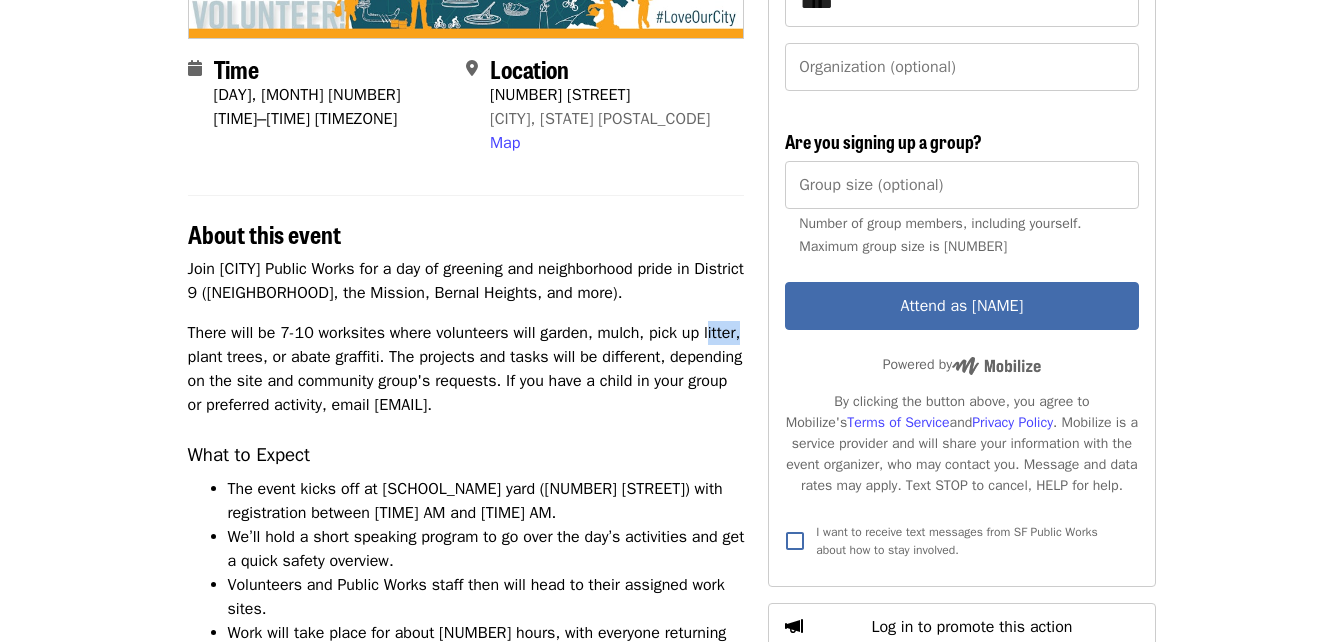 drag, startPoint x: 709, startPoint y: 331, endPoint x: 740, endPoint y: 325, distance: 31.575306 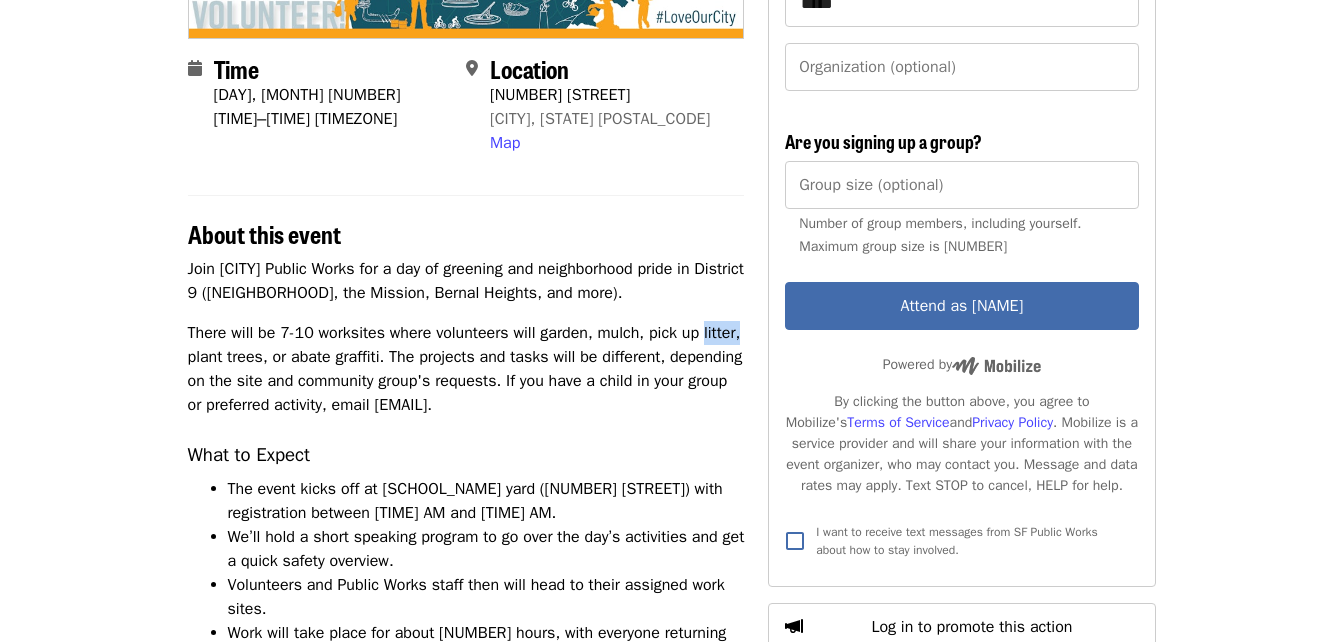 drag, startPoint x: 704, startPoint y: 333, endPoint x: 739, endPoint y: 343, distance: 36.40055 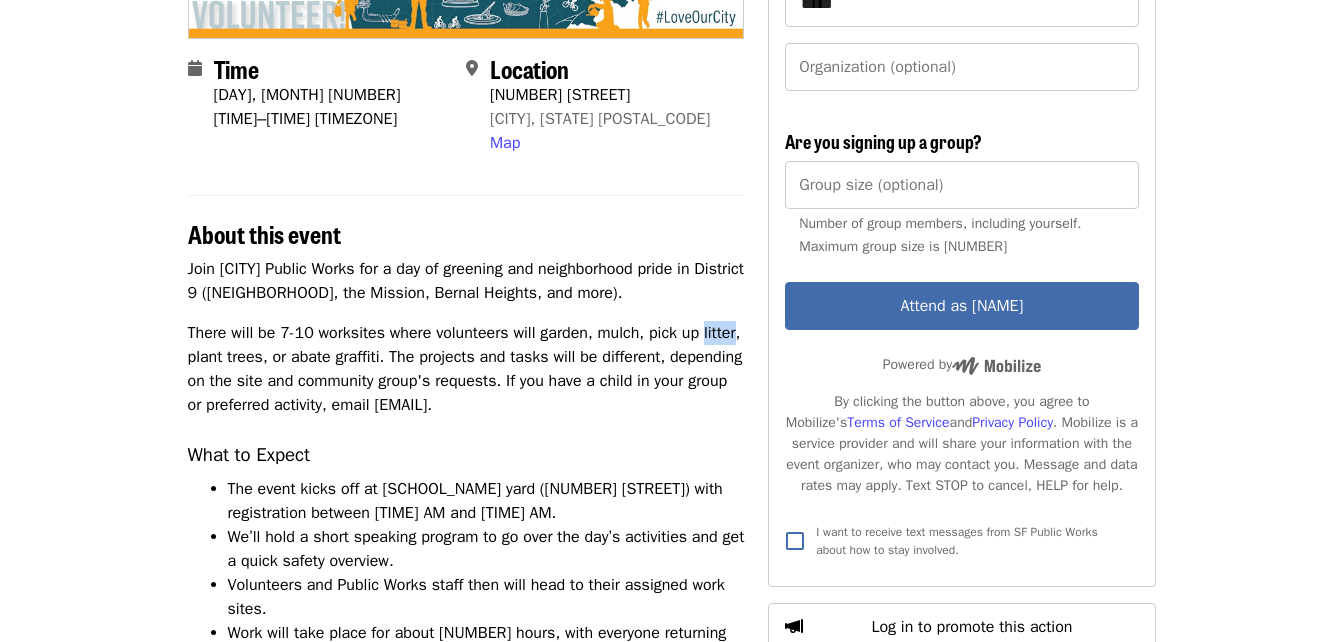 copy on "litter" 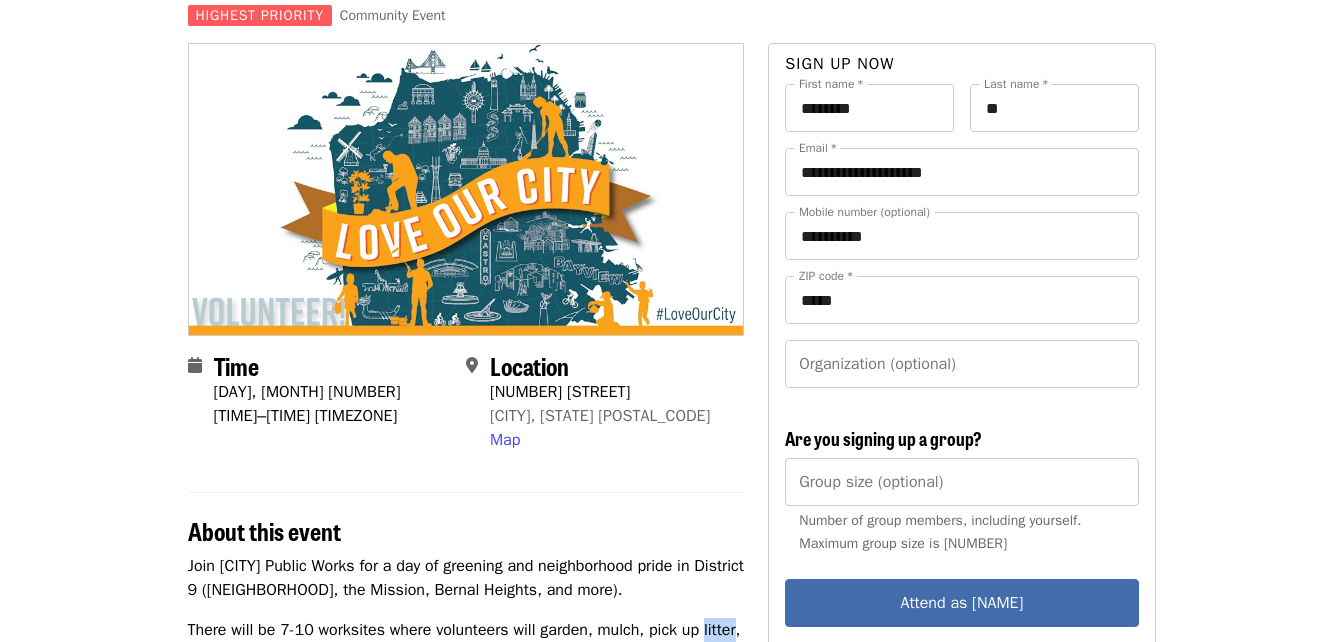 scroll, scrollTop: 157, scrollLeft: 0, axis: vertical 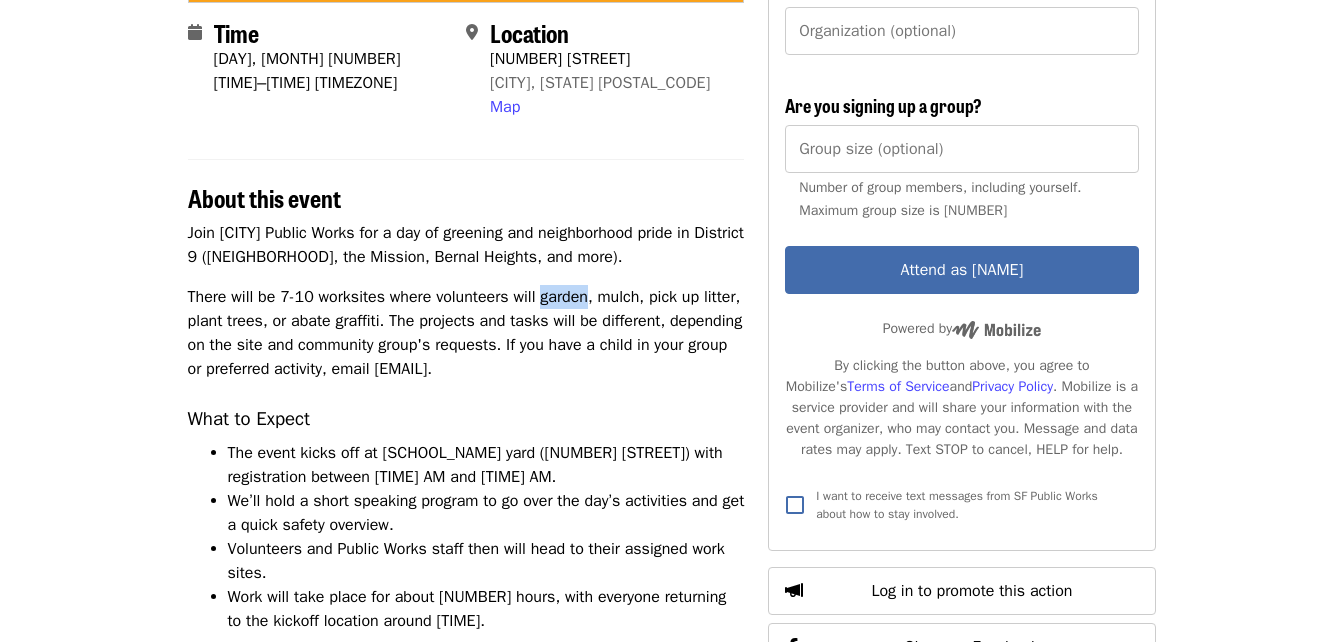 drag, startPoint x: 541, startPoint y: 300, endPoint x: 587, endPoint y: 293, distance: 46.52956 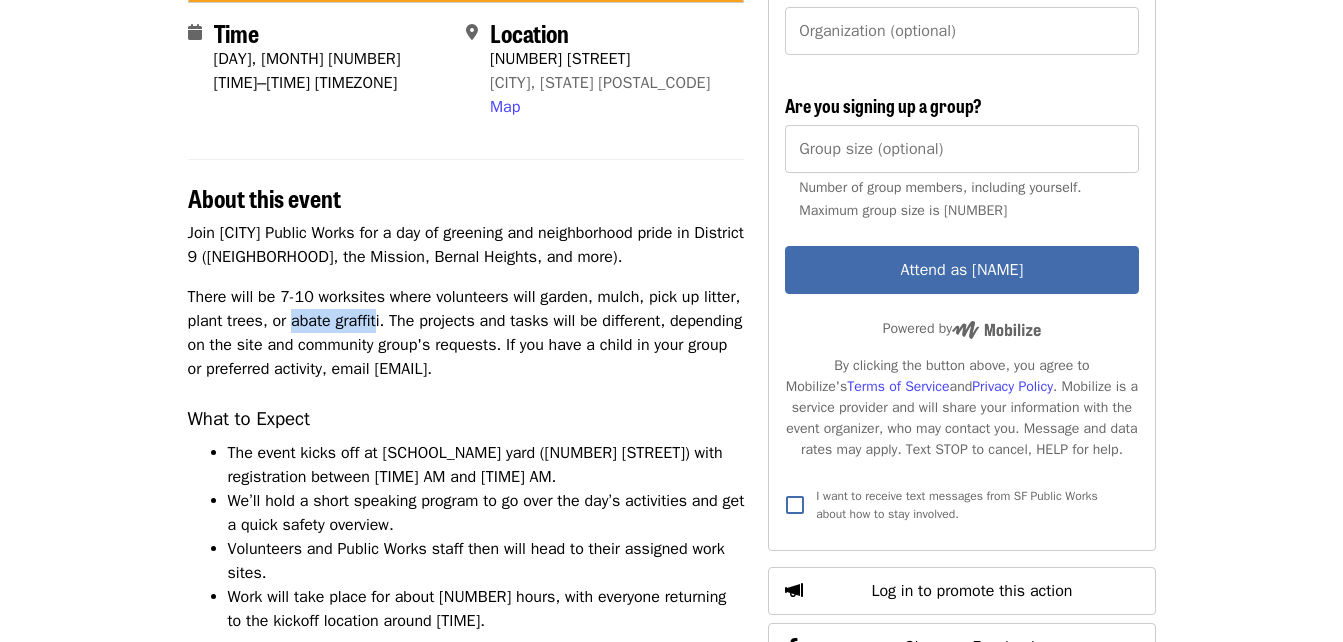 drag, startPoint x: 288, startPoint y: 322, endPoint x: 376, endPoint y: 320, distance: 88.02273 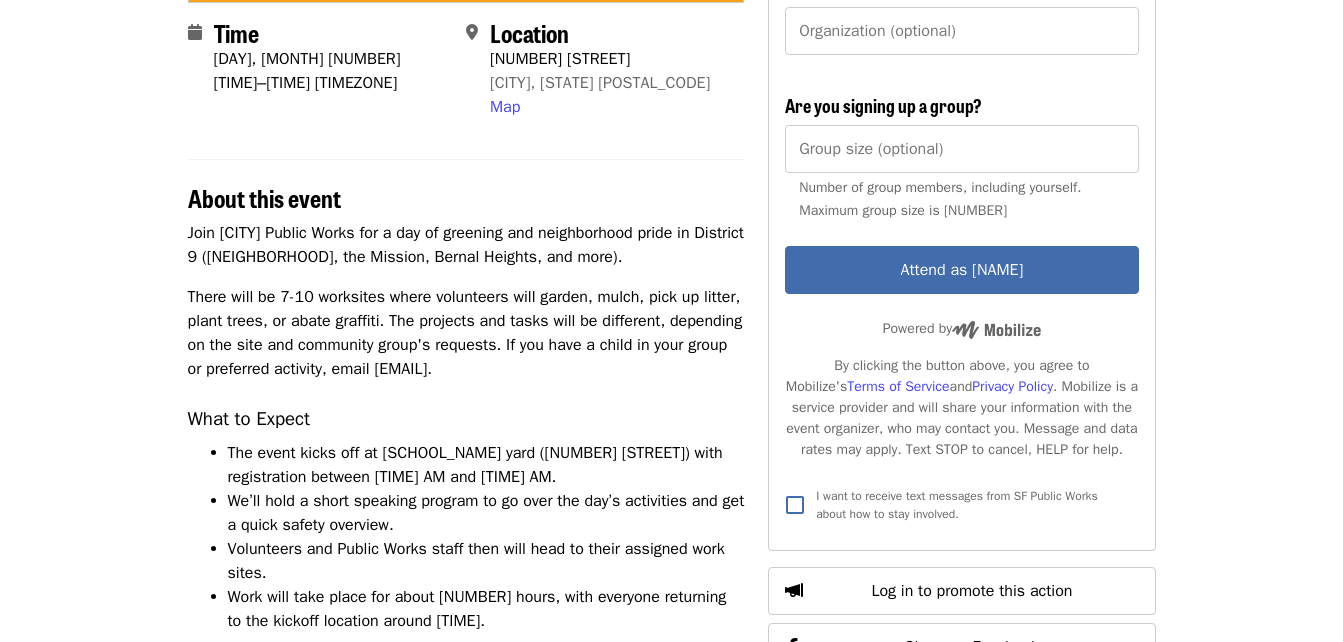 click on "There will be 7-10 worksites where volunteers will garden, mulch, pick up litter, plant trees, or abate graffiti. The projects and tasks will be different, depending on the site and community group's requests. If you have a child in your group or preferred activity, email [EMAIL]." at bounding box center (466, 333) 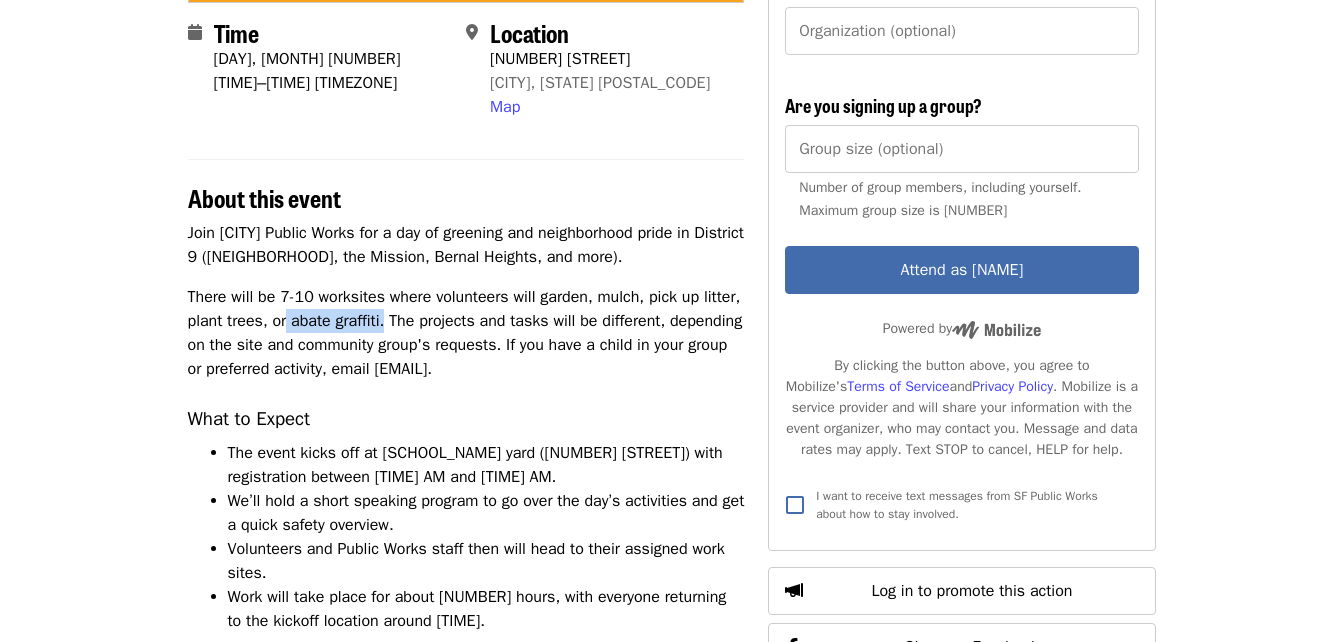 drag, startPoint x: 287, startPoint y: 313, endPoint x: 382, endPoint y: 317, distance: 95.084175 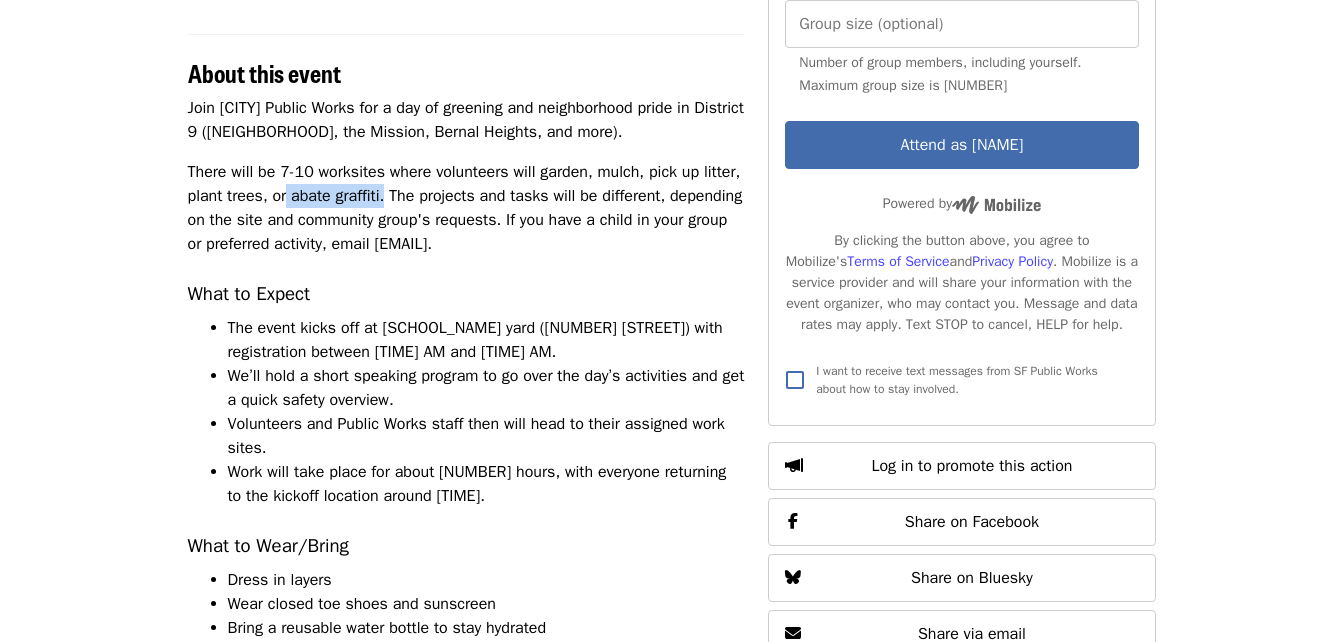 scroll, scrollTop: 611, scrollLeft: 0, axis: vertical 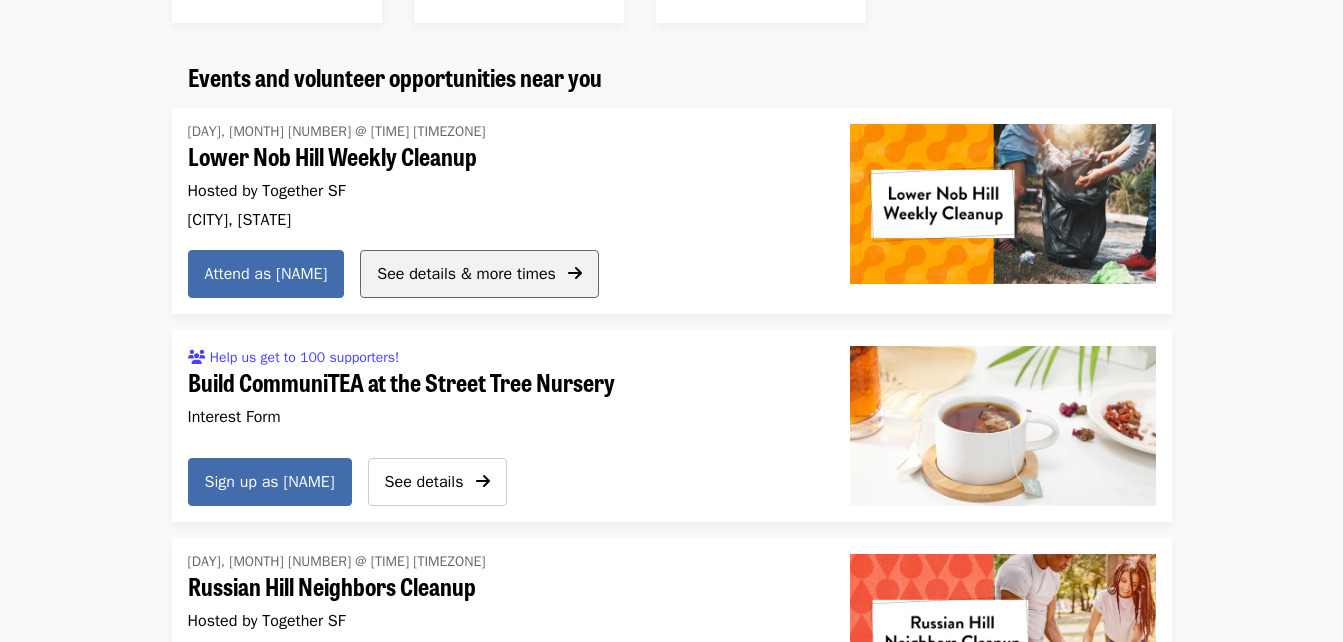 click on "See details & more times" at bounding box center [466, 274] 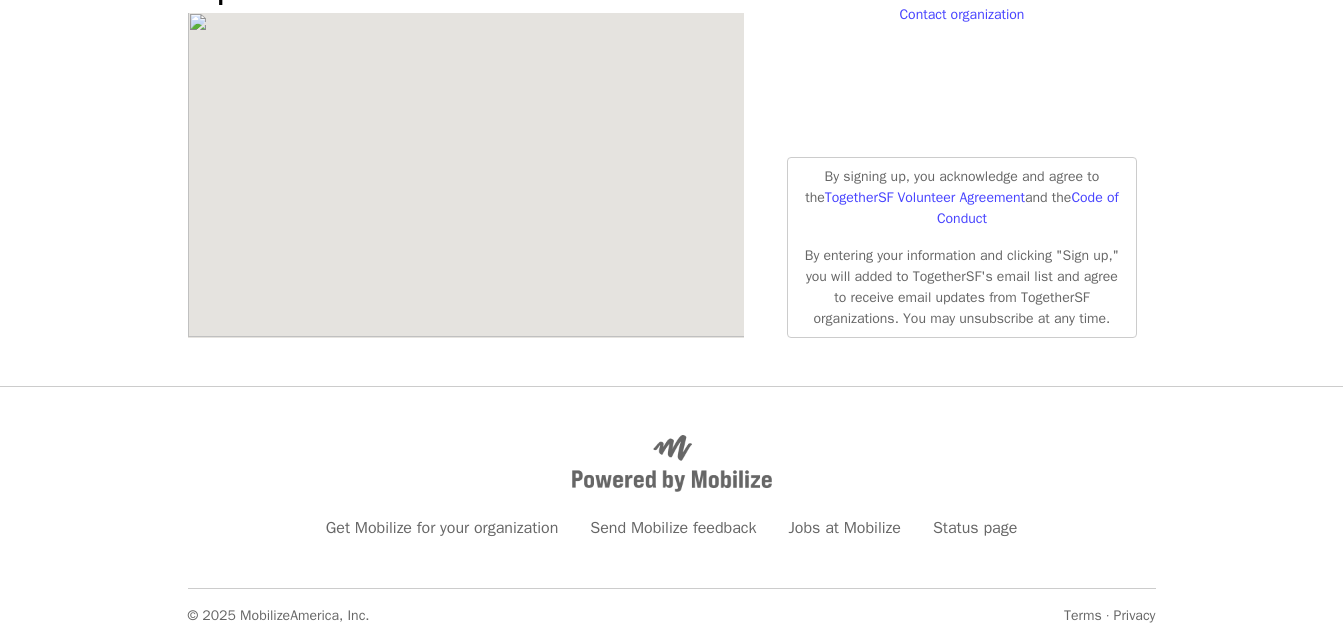 scroll, scrollTop: 0, scrollLeft: 0, axis: both 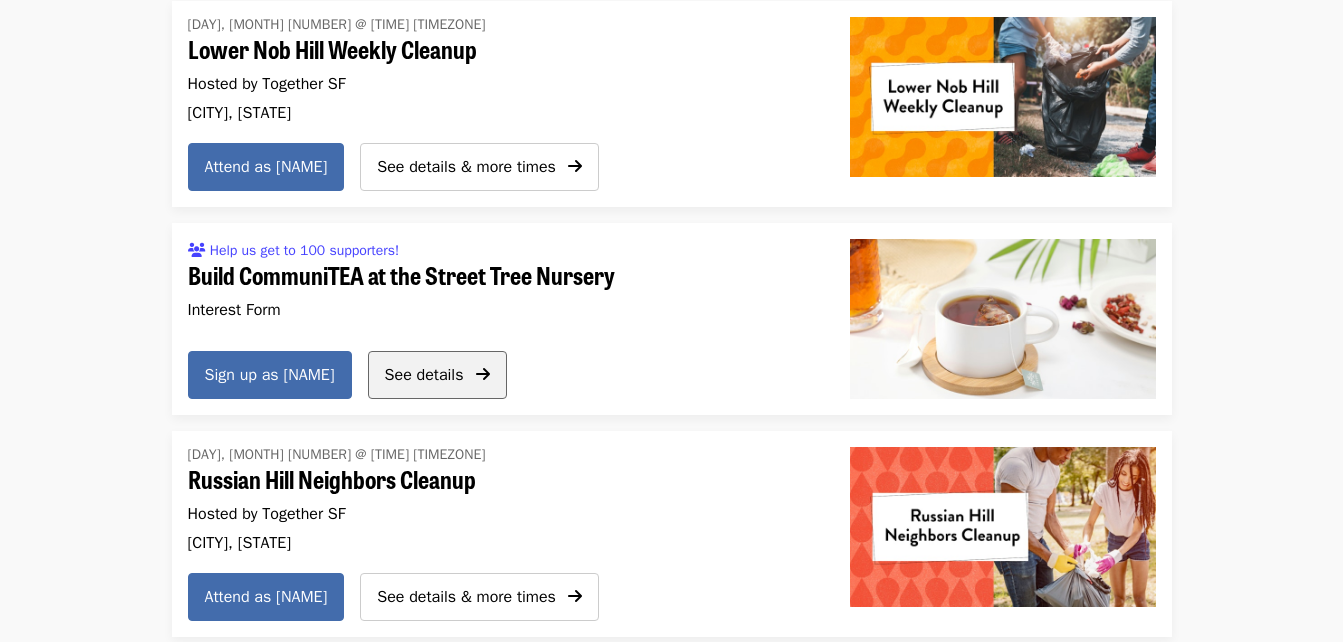 click on "See details" at bounding box center [424, 375] 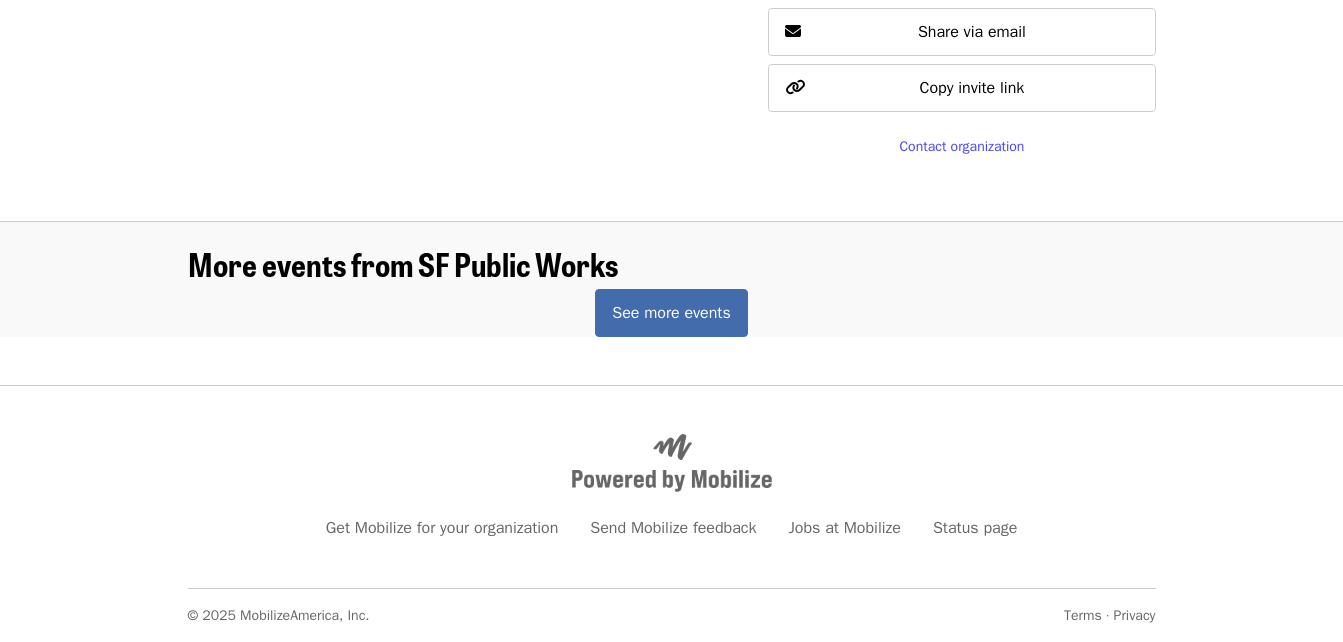 scroll, scrollTop: 0, scrollLeft: 0, axis: both 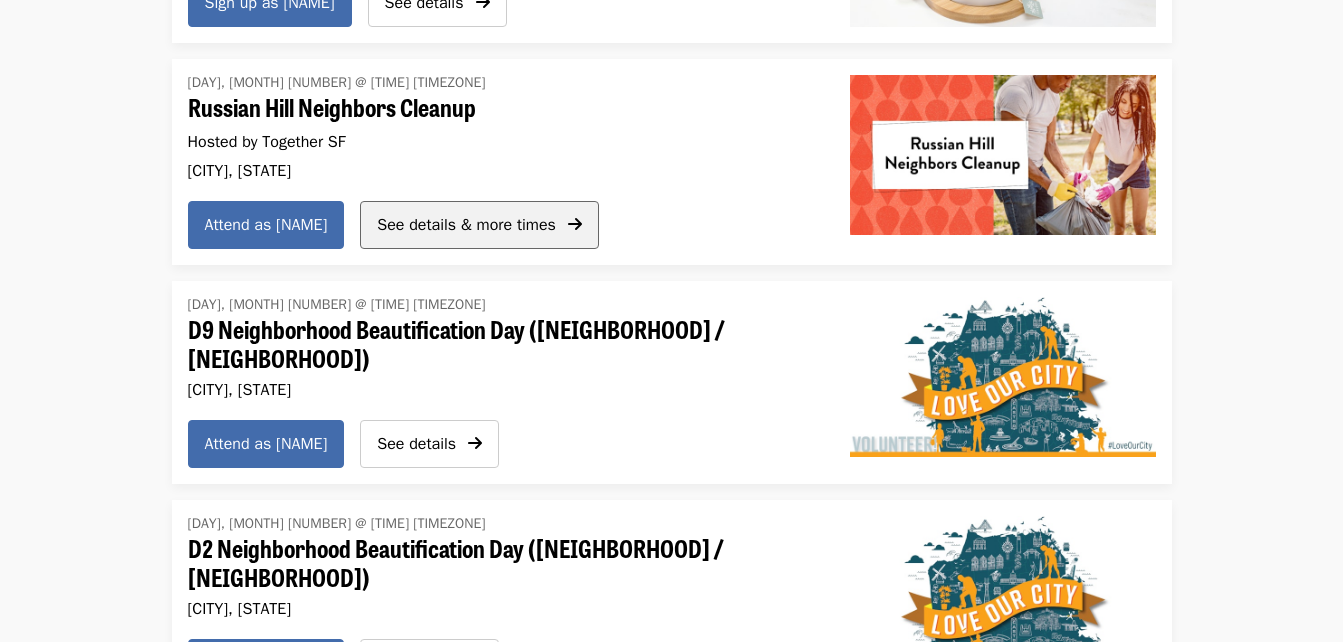 click on "See details & more times" at bounding box center [466, 225] 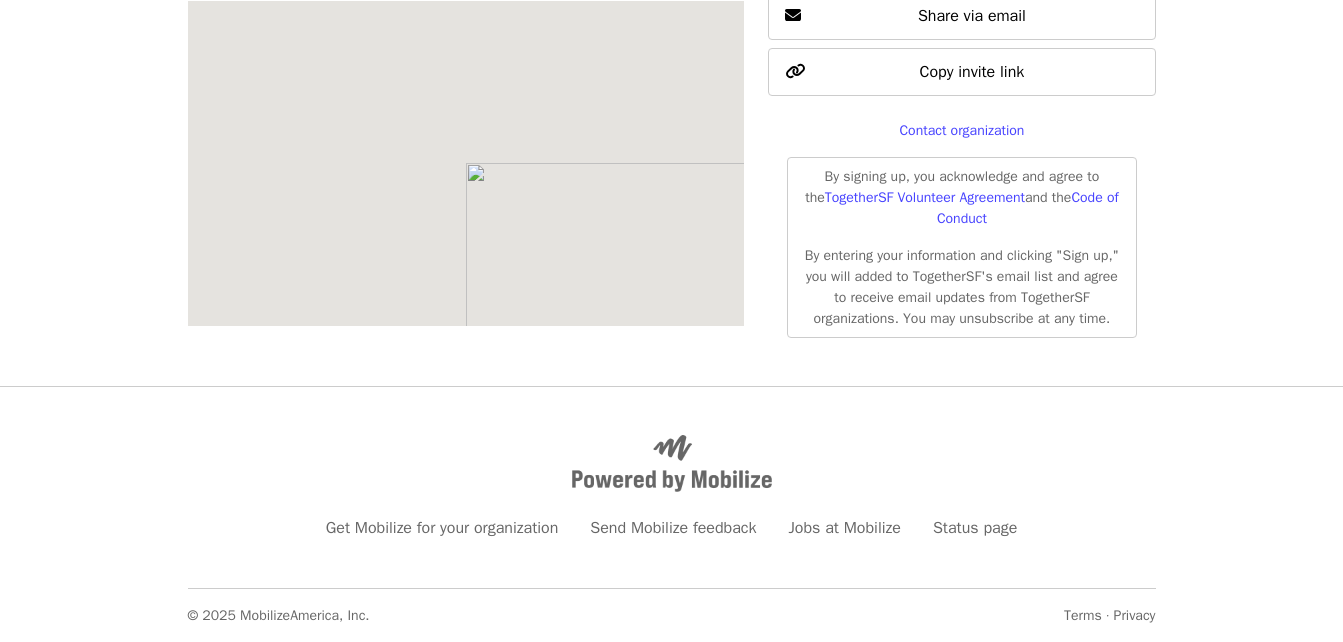 scroll, scrollTop: 0, scrollLeft: 0, axis: both 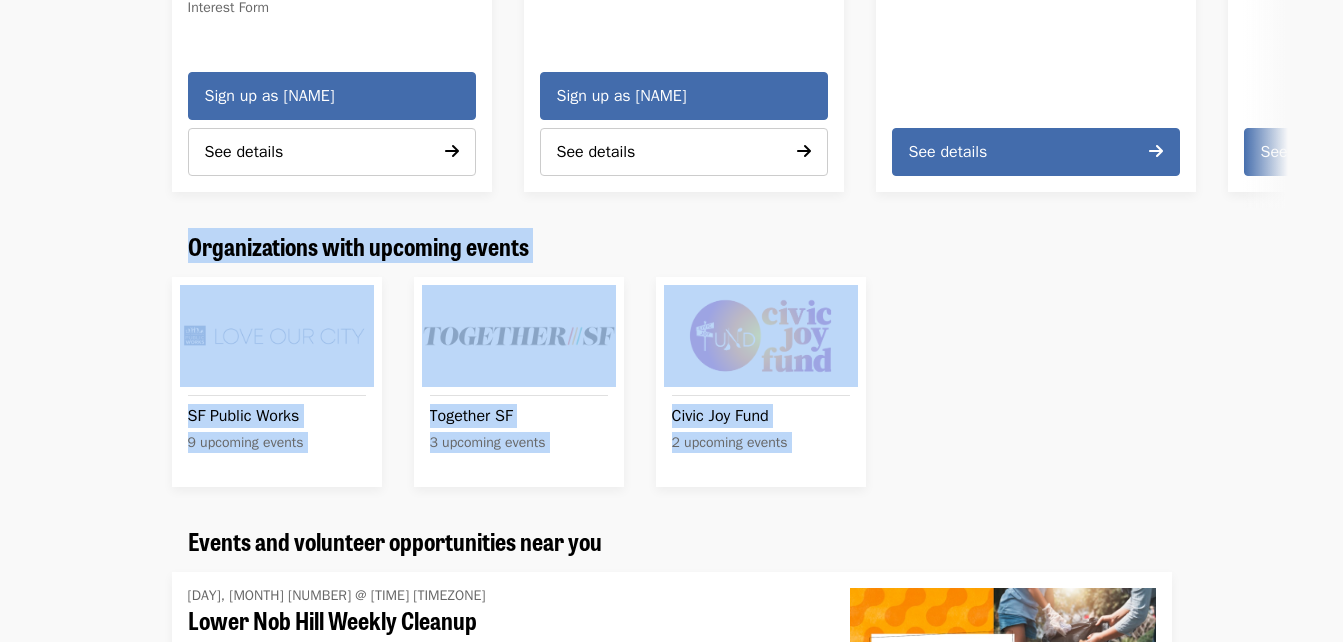 drag, startPoint x: 1342, startPoint y: 218, endPoint x: 1345, endPoint y: 268, distance: 50.08992 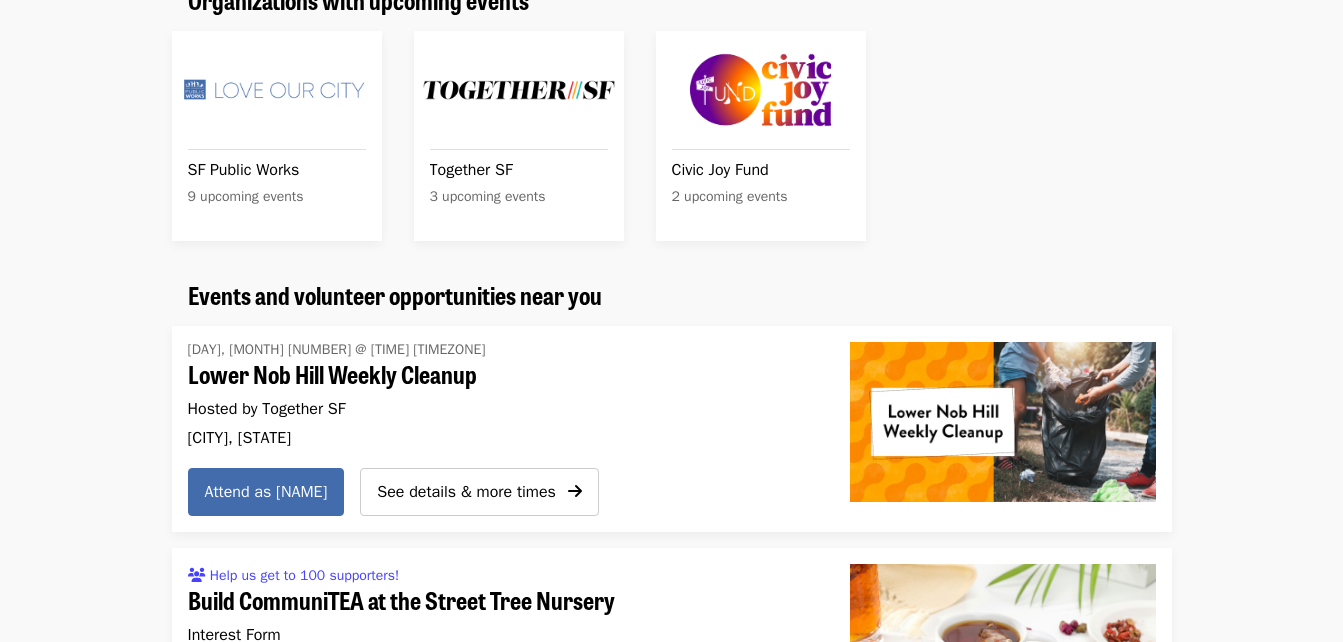 scroll, scrollTop: 1650, scrollLeft: 0, axis: vertical 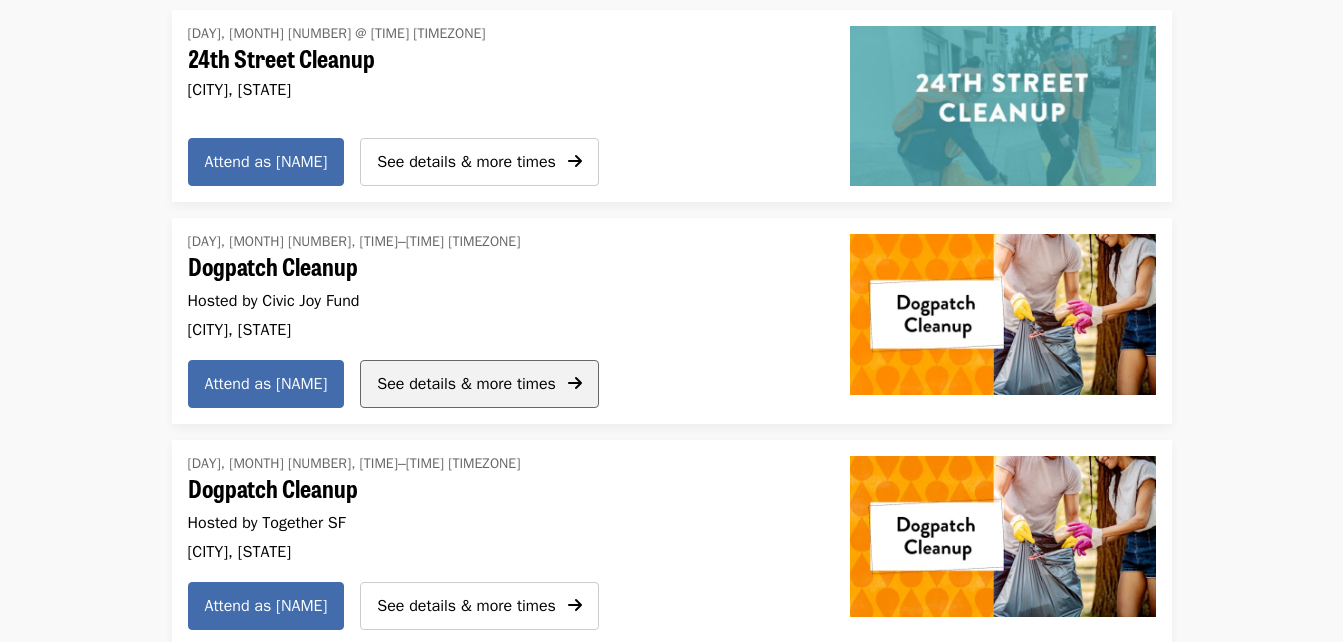 click on "See details & more times" at bounding box center (466, 384) 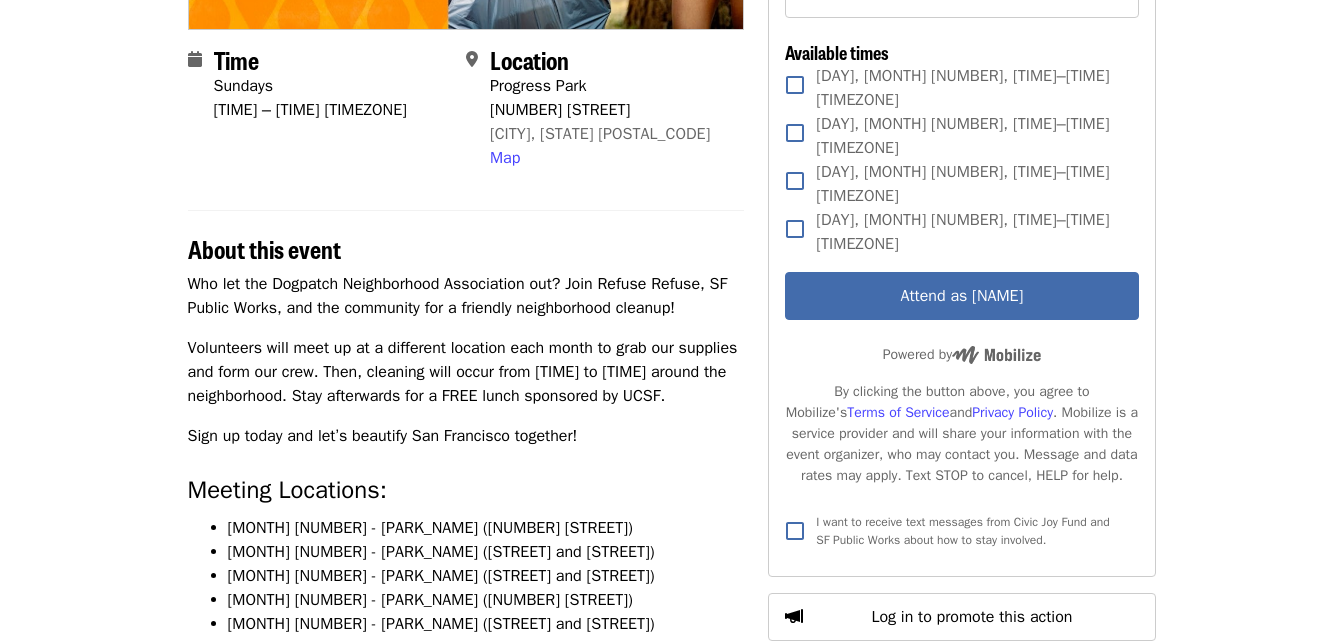 scroll, scrollTop: 465, scrollLeft: 0, axis: vertical 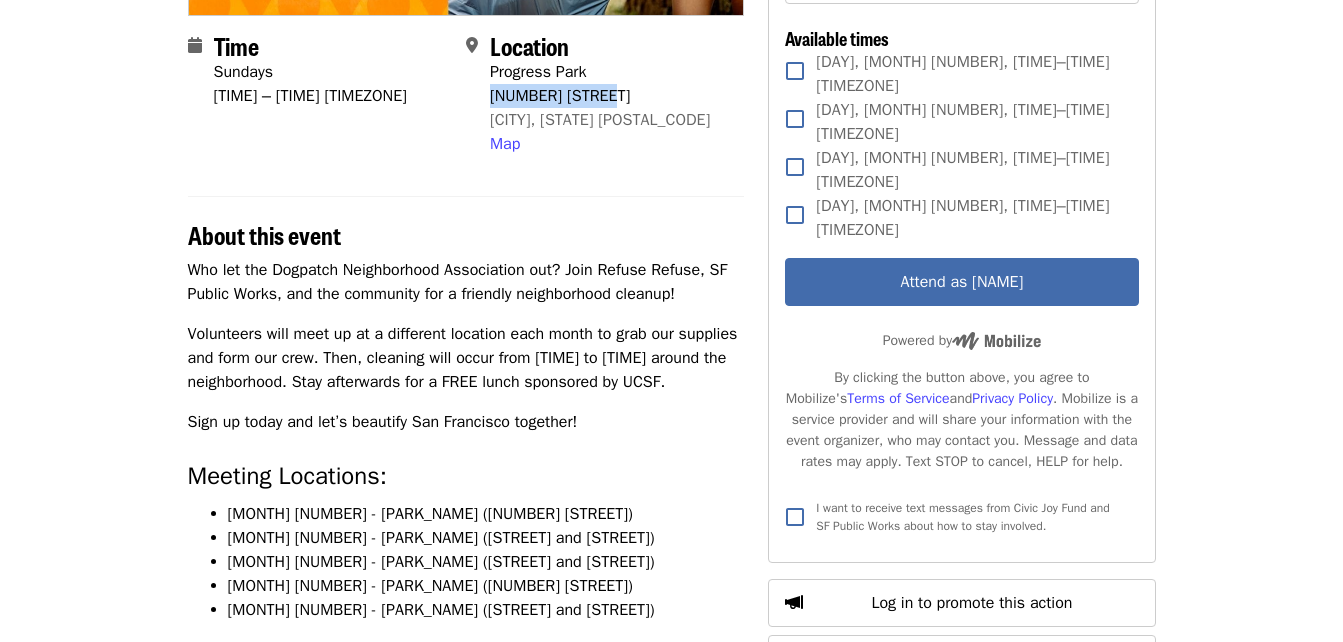 drag, startPoint x: 490, startPoint y: 98, endPoint x: 617, endPoint y: 92, distance: 127.141655 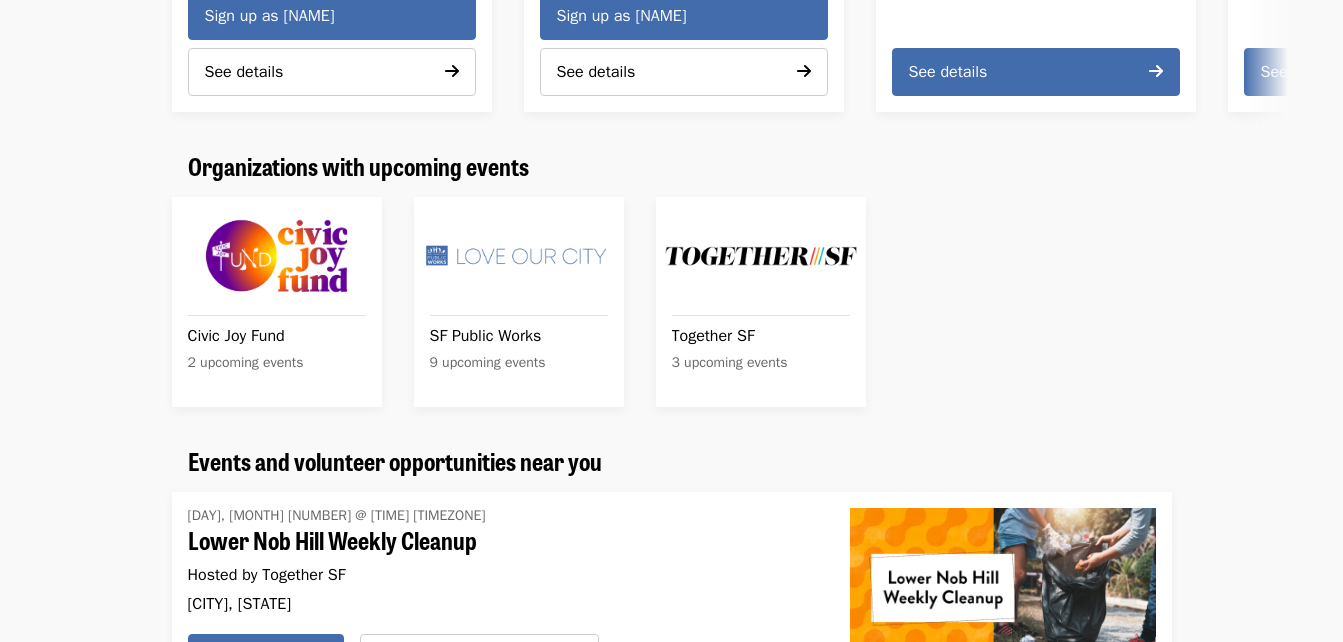 scroll, scrollTop: 1612, scrollLeft: 0, axis: vertical 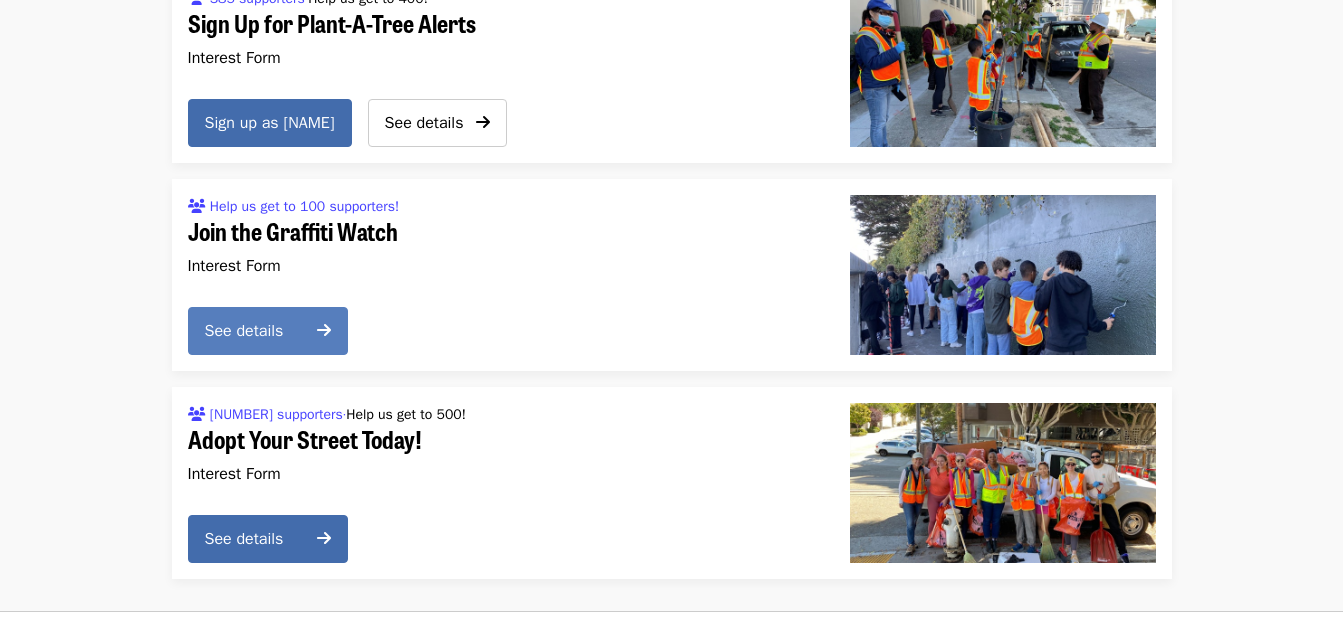 click on "See details" at bounding box center (255, 331) 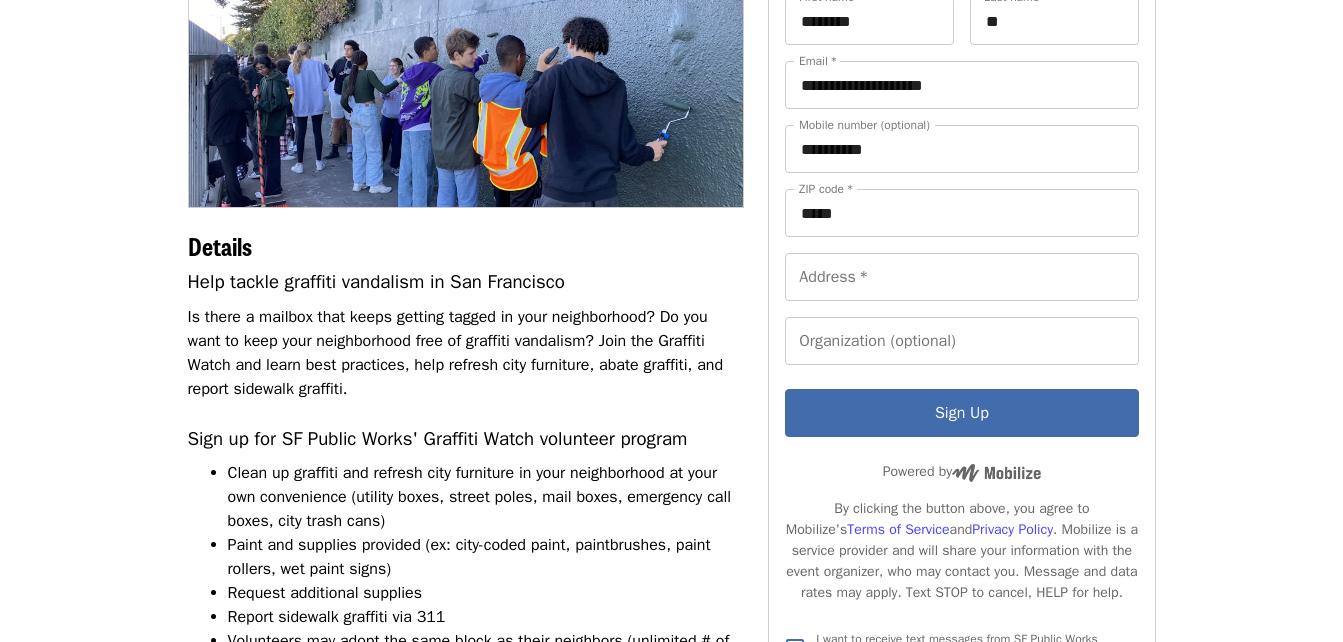 scroll, scrollTop: 276, scrollLeft: 0, axis: vertical 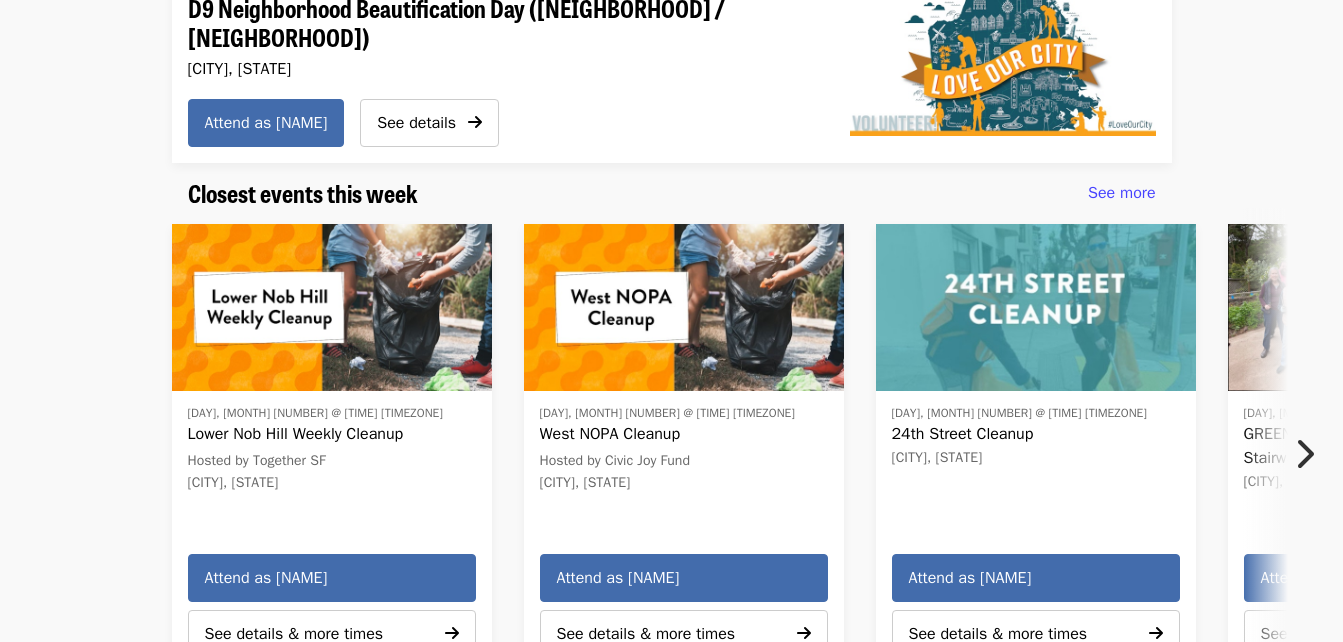 click at bounding box center [1304, 454] 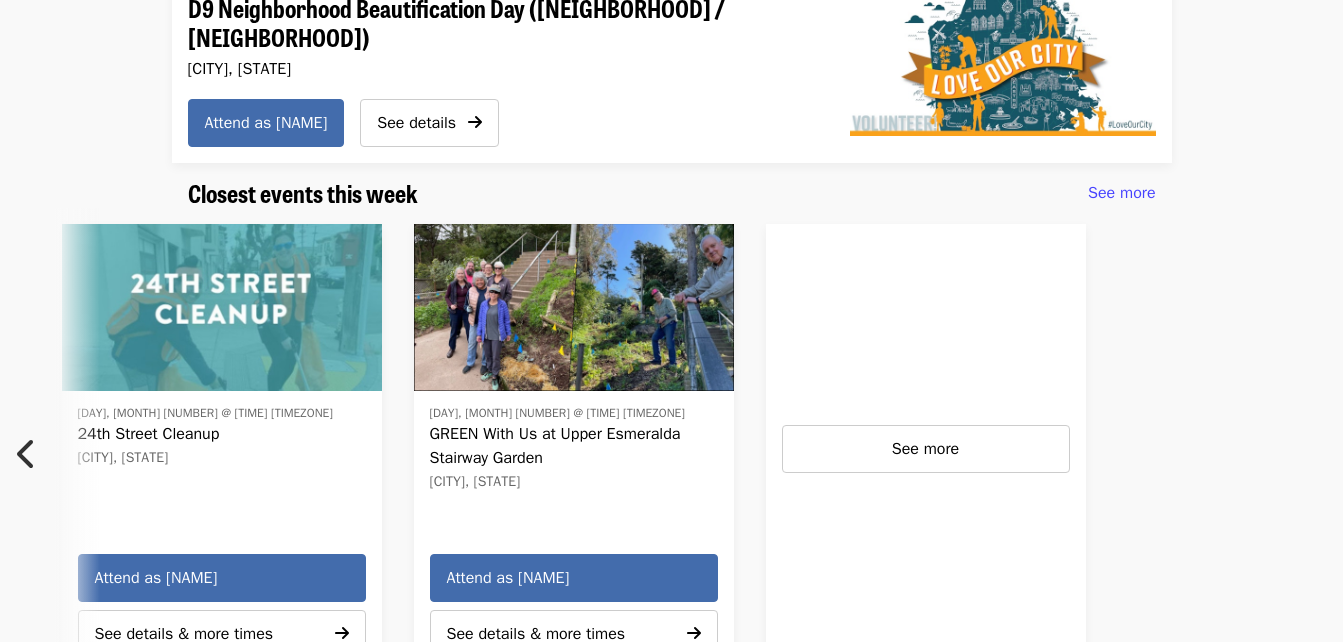 scroll, scrollTop: 0, scrollLeft: 880, axis: horizontal 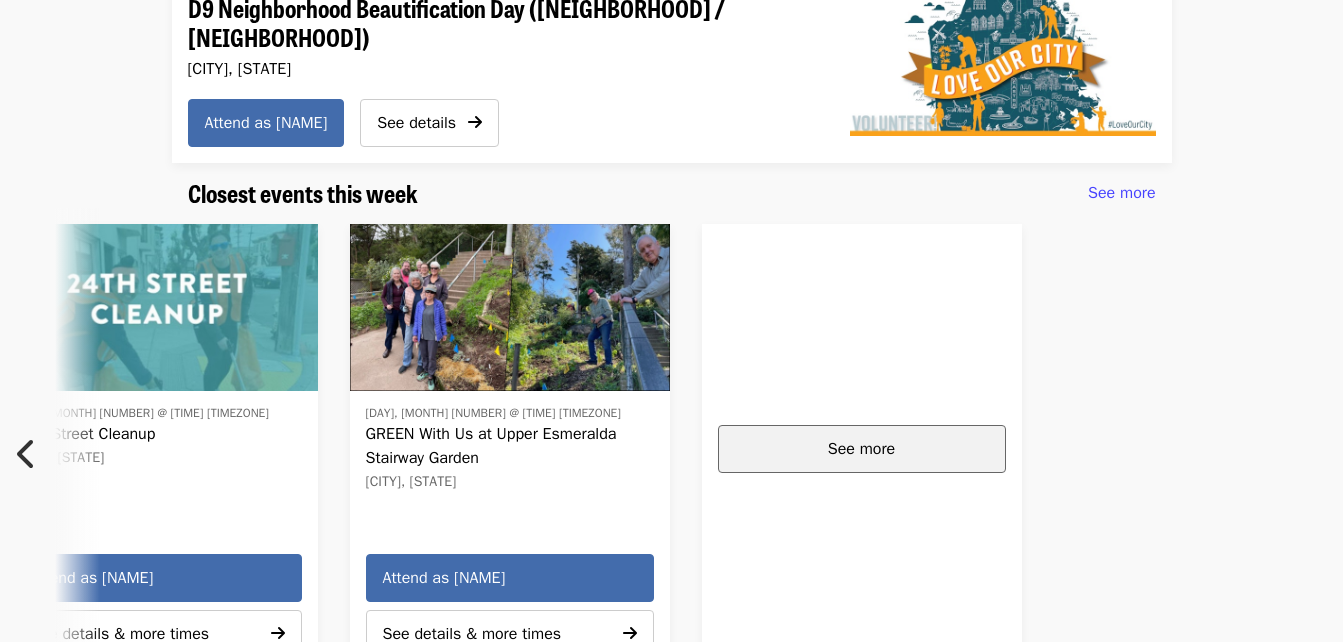 click on "See more" at bounding box center (861, 449) 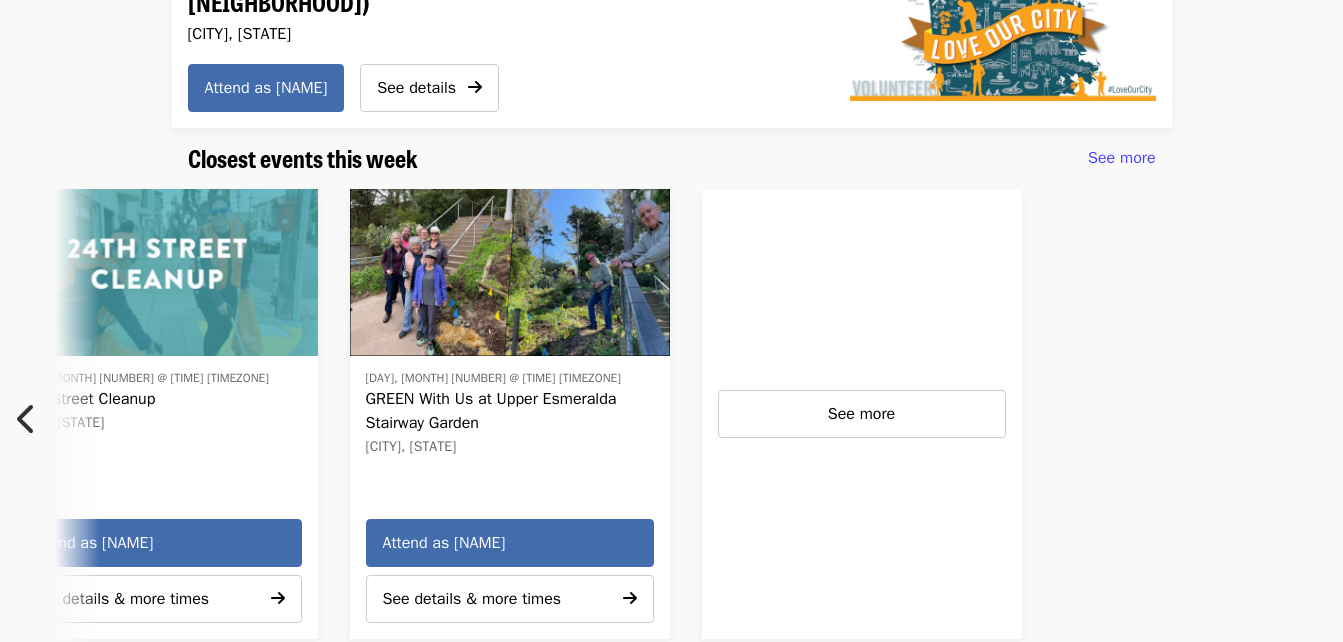 scroll, scrollTop: 422, scrollLeft: 0, axis: vertical 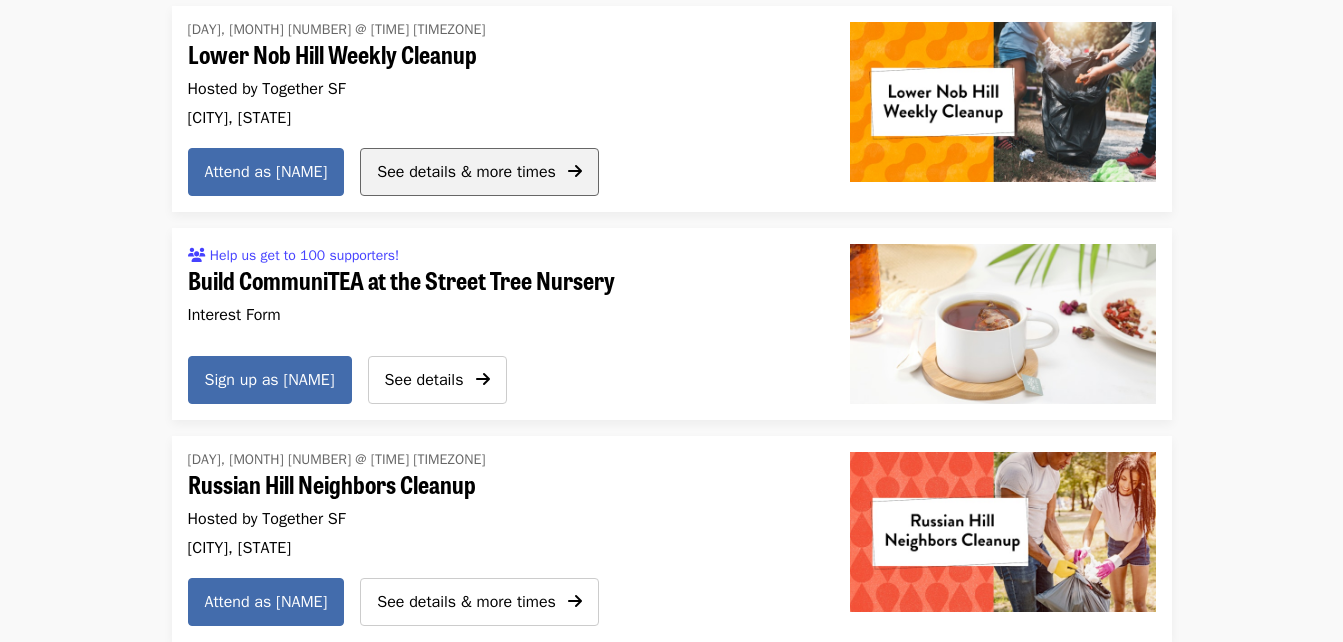 click on "See details & more times" at bounding box center (466, 172) 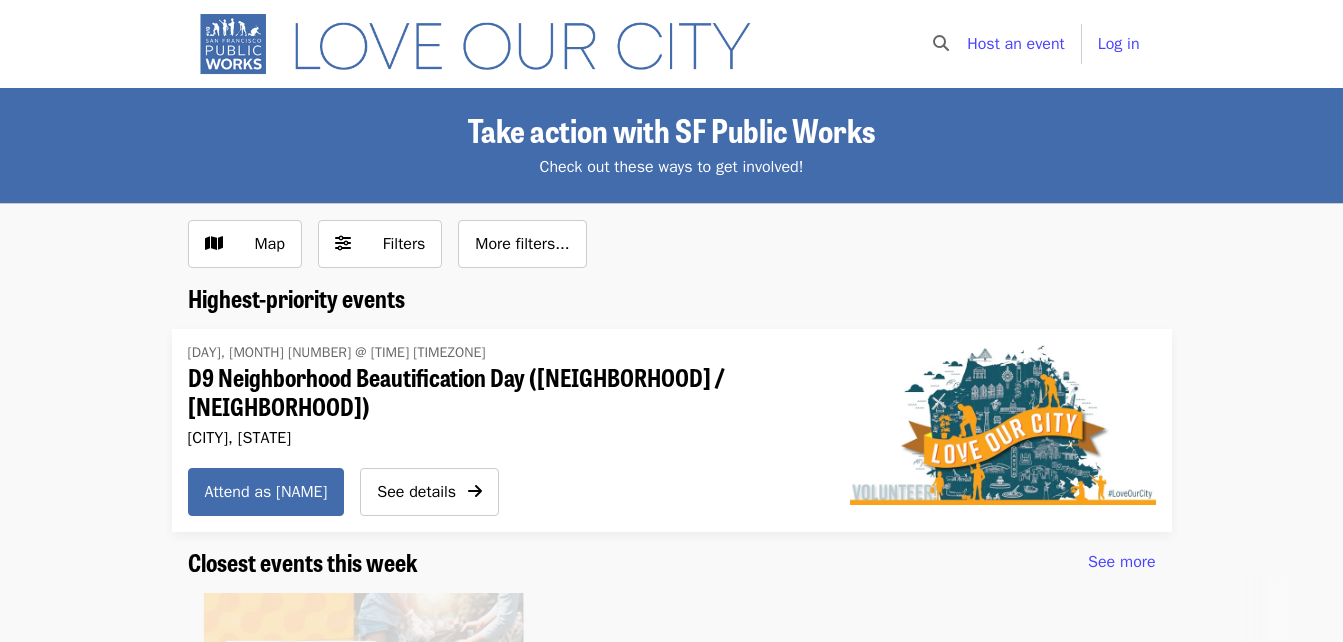 scroll, scrollTop: 369, scrollLeft: 0, axis: vertical 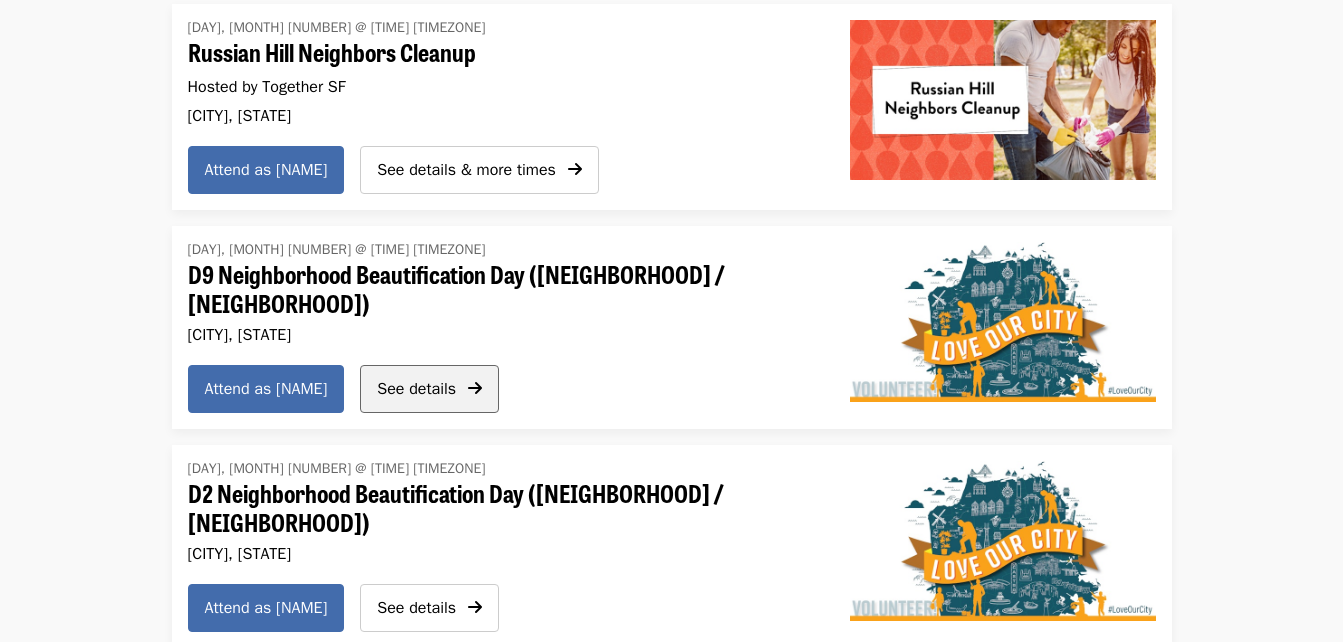 click on "See details" at bounding box center [416, 389] 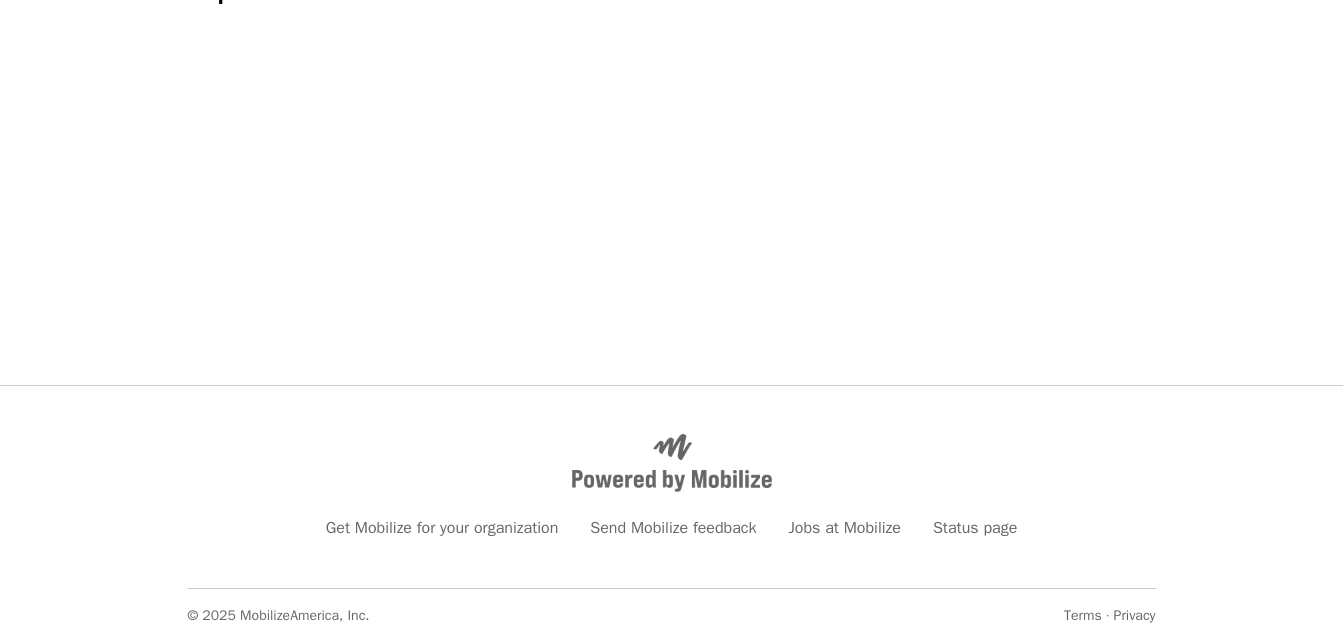 scroll, scrollTop: 0, scrollLeft: 0, axis: both 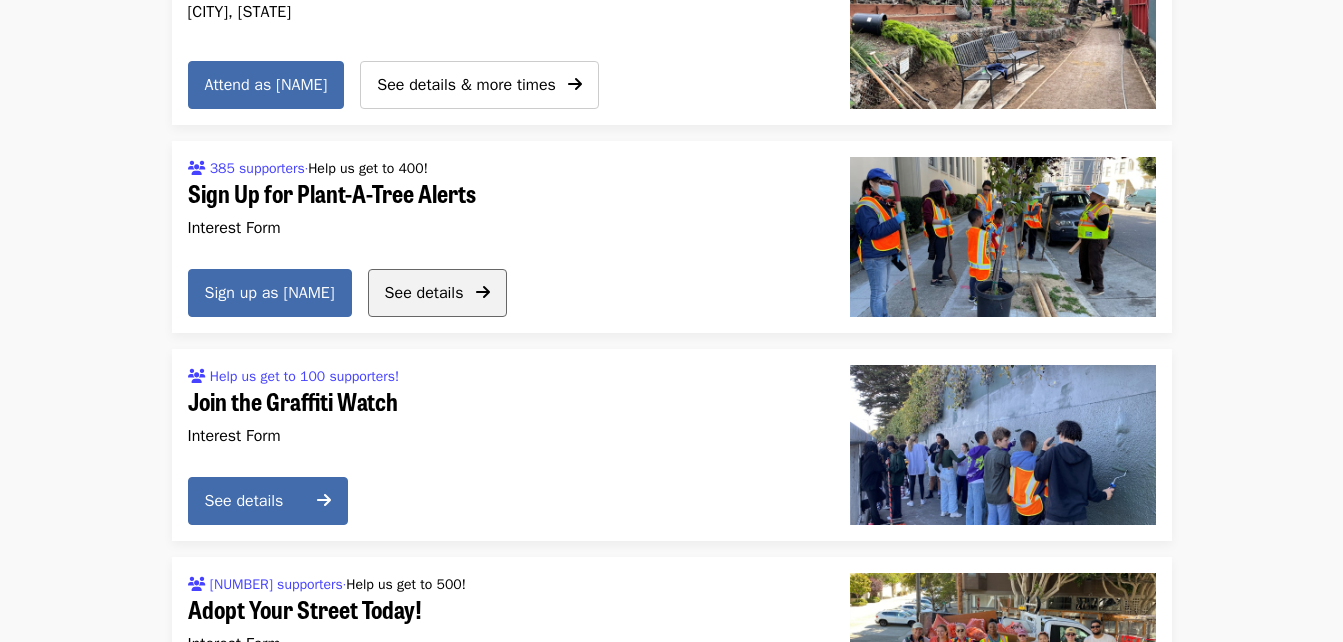 click on "See details" at bounding box center [424, 293] 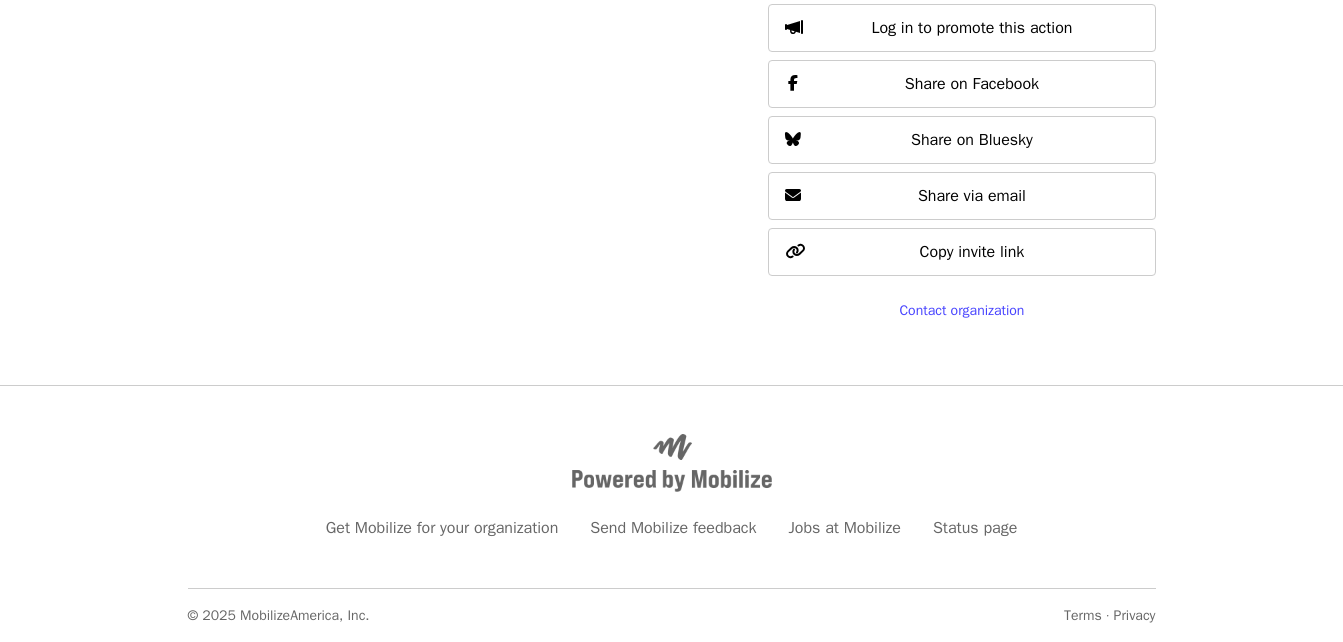 scroll, scrollTop: 0, scrollLeft: 0, axis: both 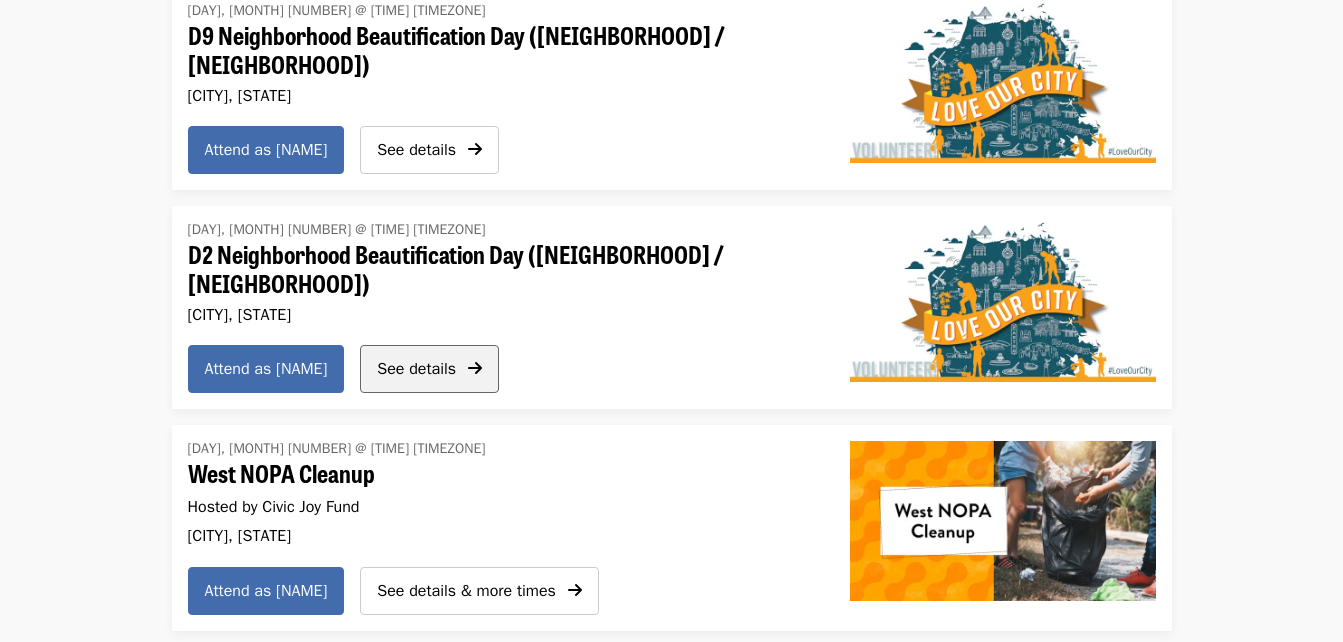 click on "See details" at bounding box center (429, 369) 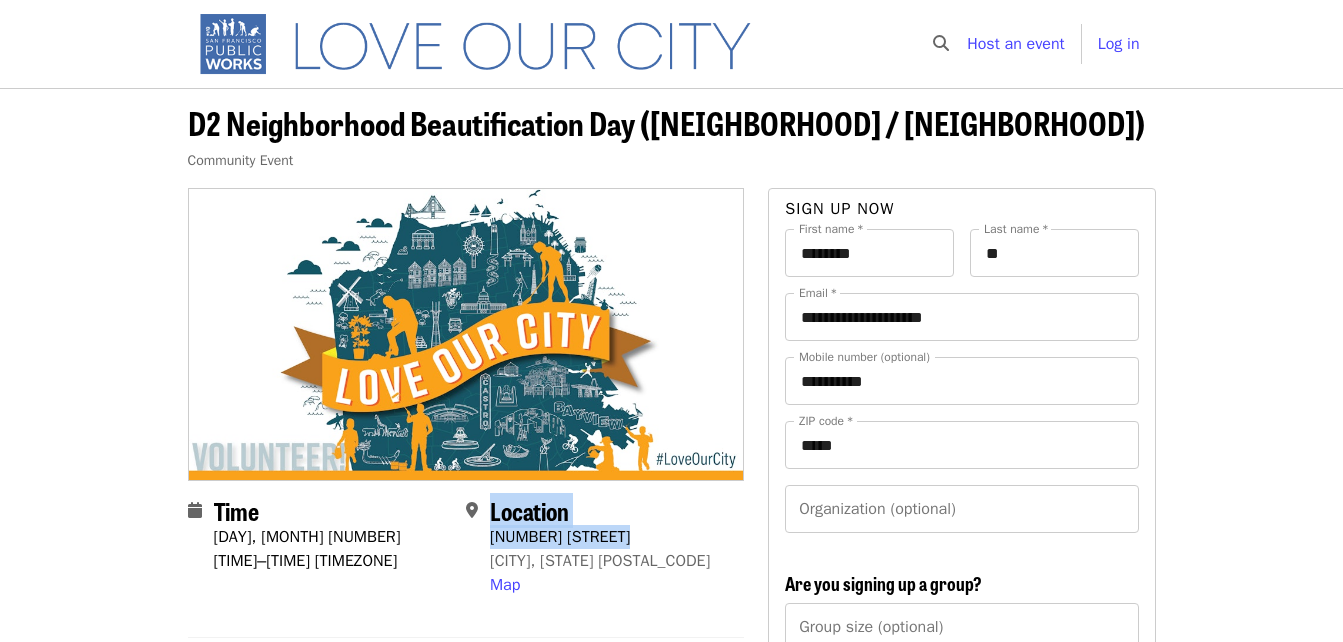 drag, startPoint x: 488, startPoint y: 536, endPoint x: 620, endPoint y: 535, distance: 132.00378 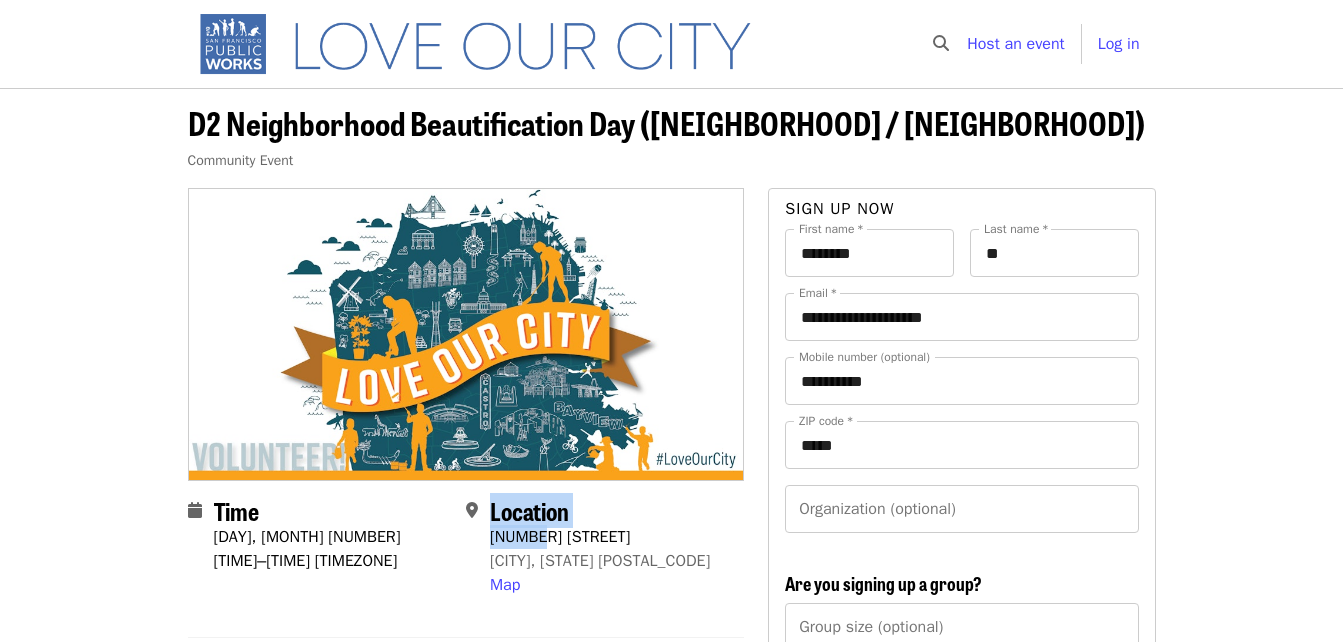 drag, startPoint x: 485, startPoint y: 537, endPoint x: 549, endPoint y: 545, distance: 64.49806 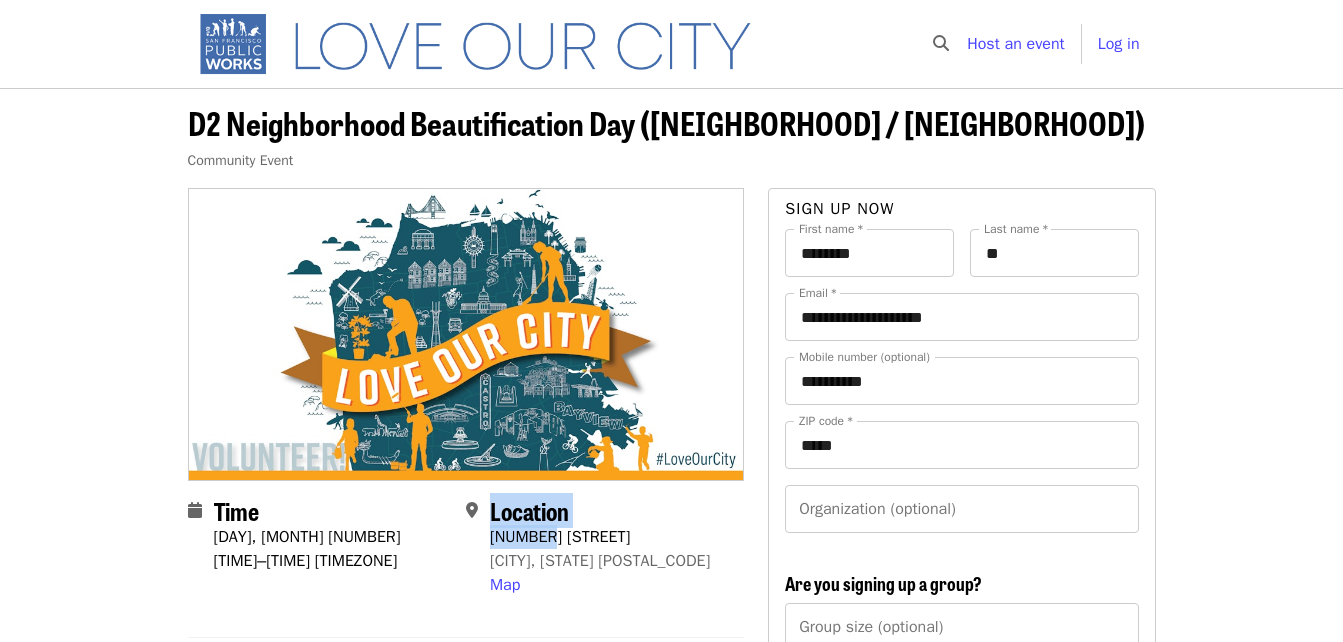 click on "[NUMBER] [STREET]" at bounding box center [600, 537] 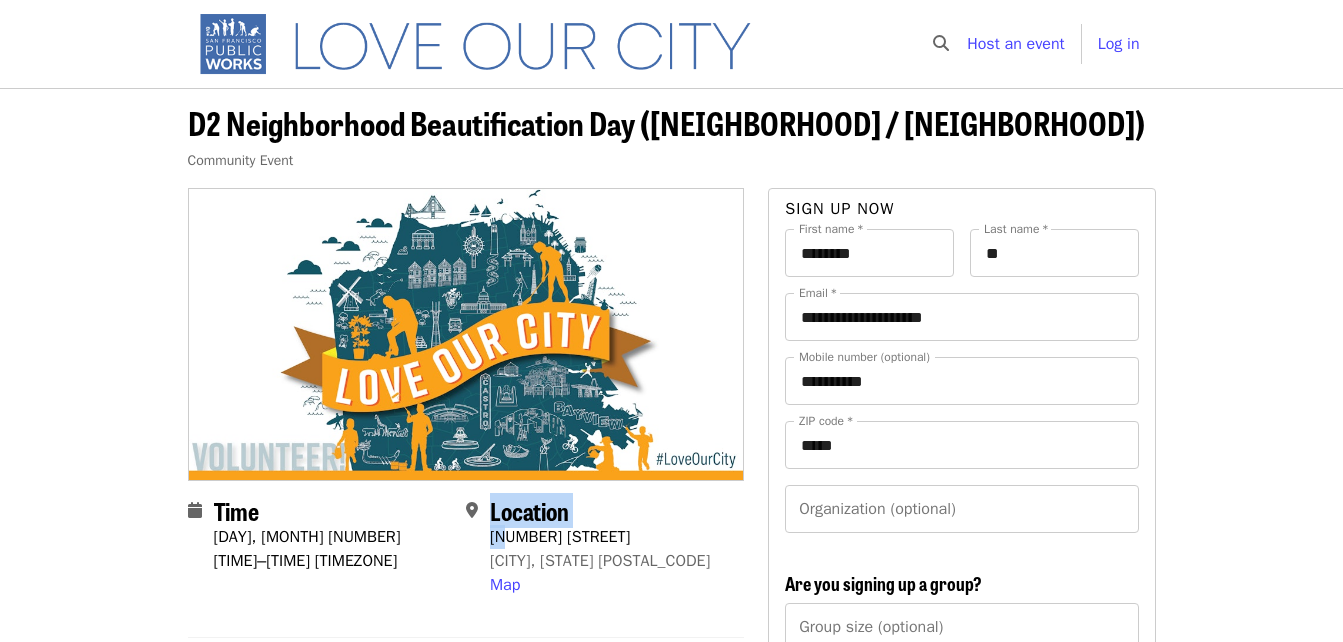 drag, startPoint x: 488, startPoint y: 536, endPoint x: 509, endPoint y: 544, distance: 22.472204 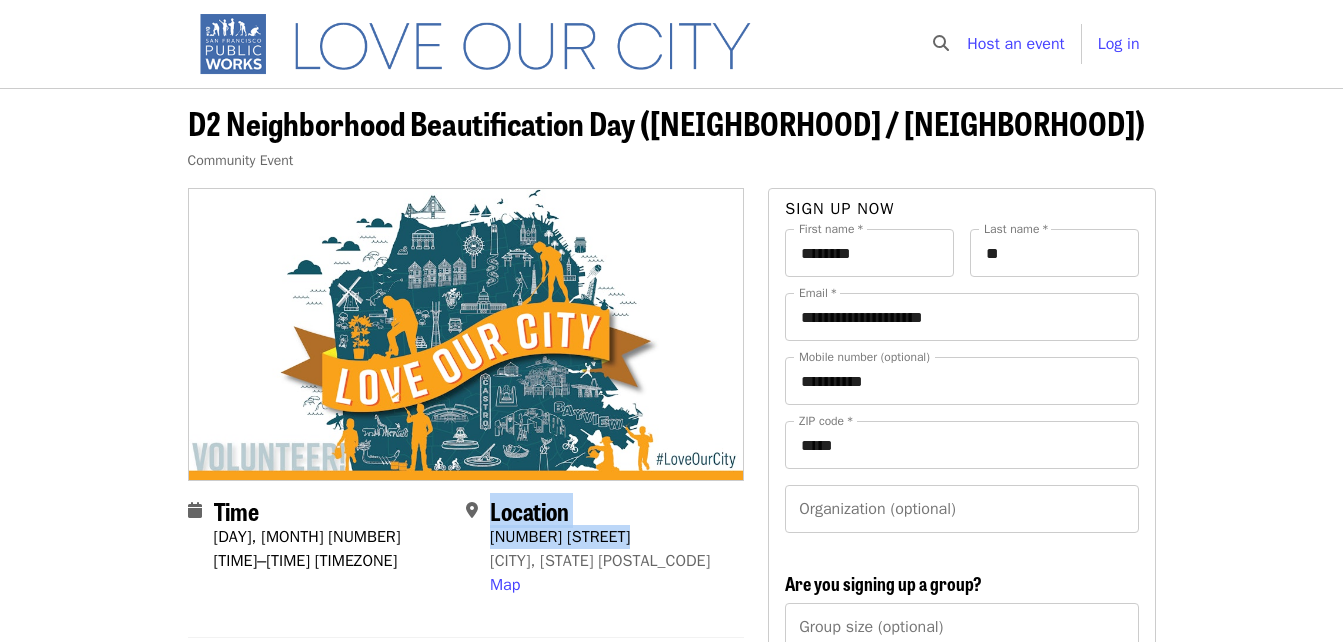 drag, startPoint x: 488, startPoint y: 539, endPoint x: 617, endPoint y: 542, distance: 129.03488 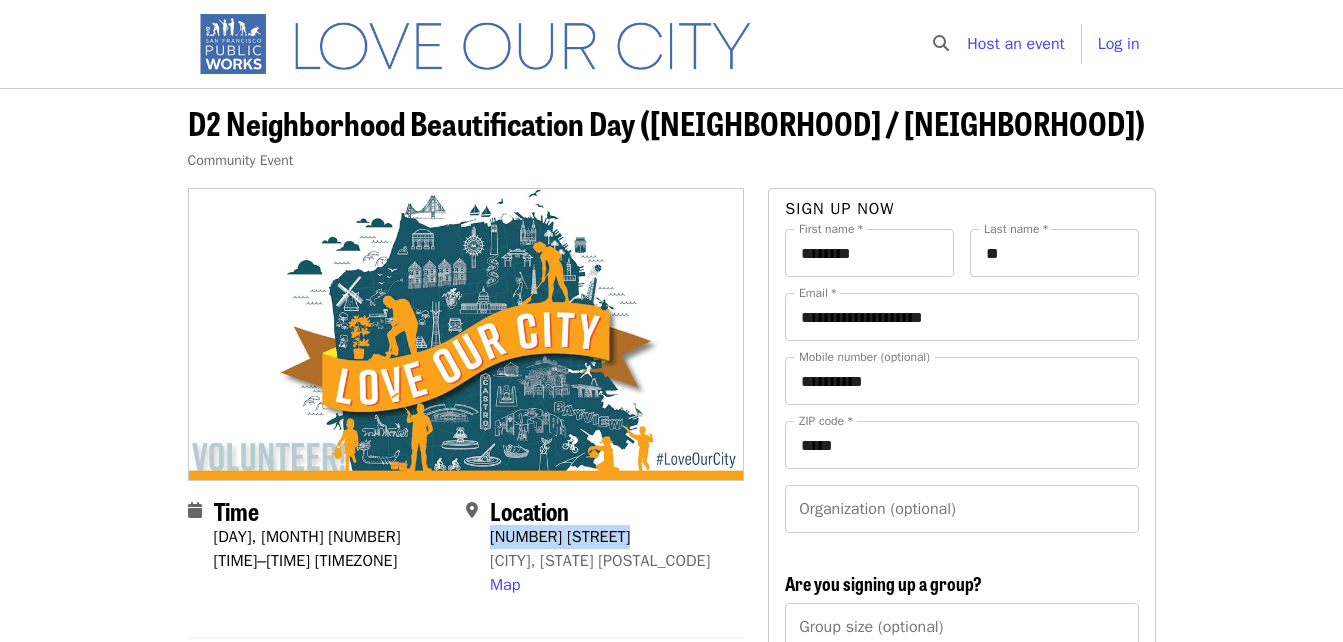 drag, startPoint x: 621, startPoint y: 532, endPoint x: 490, endPoint y: 532, distance: 131 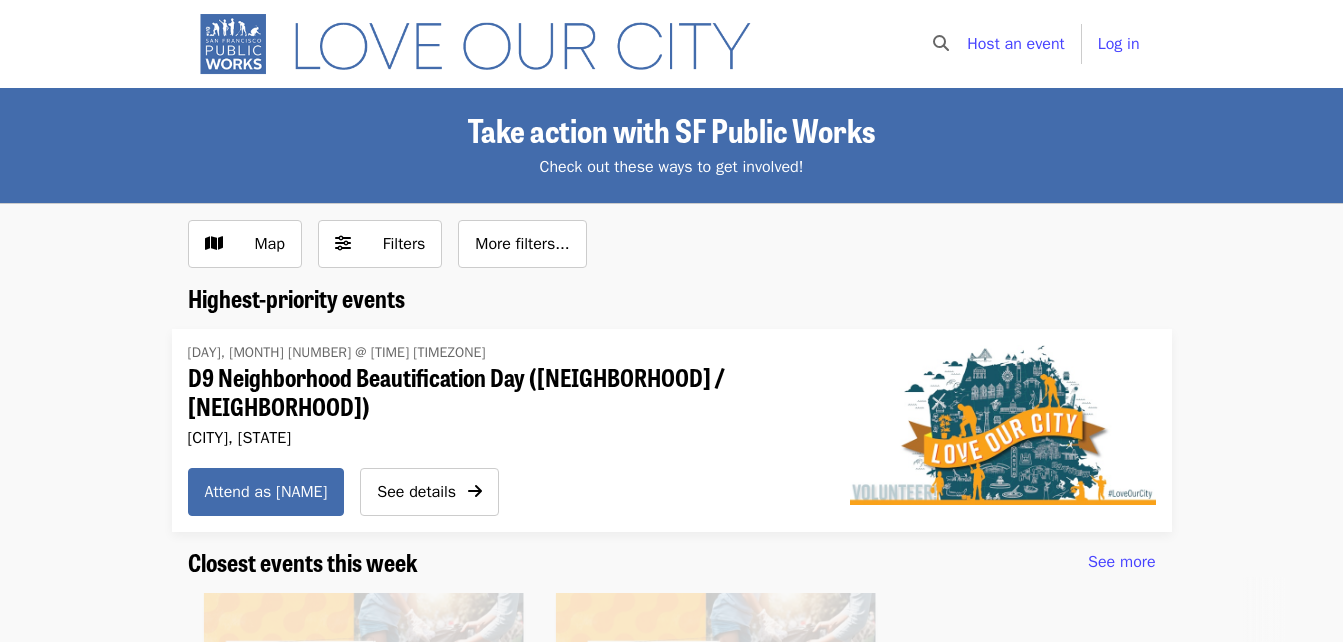 scroll, scrollTop: 369, scrollLeft: 0, axis: vertical 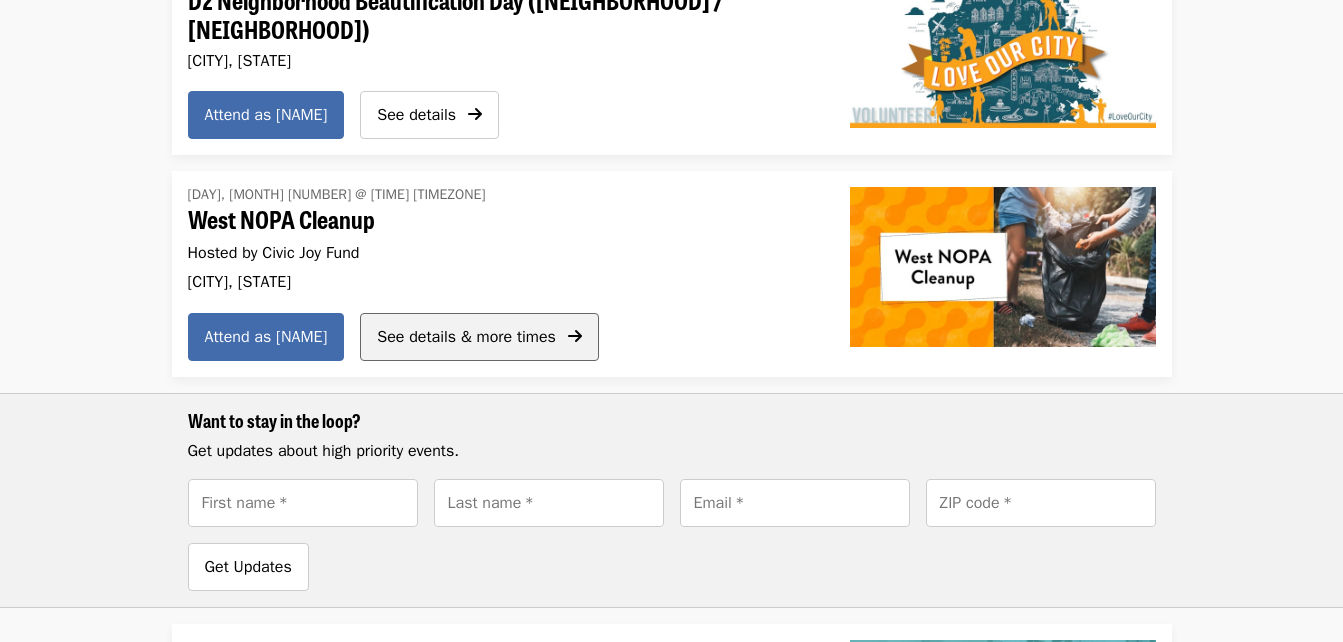 click on "See details & more times" at bounding box center [466, 337] 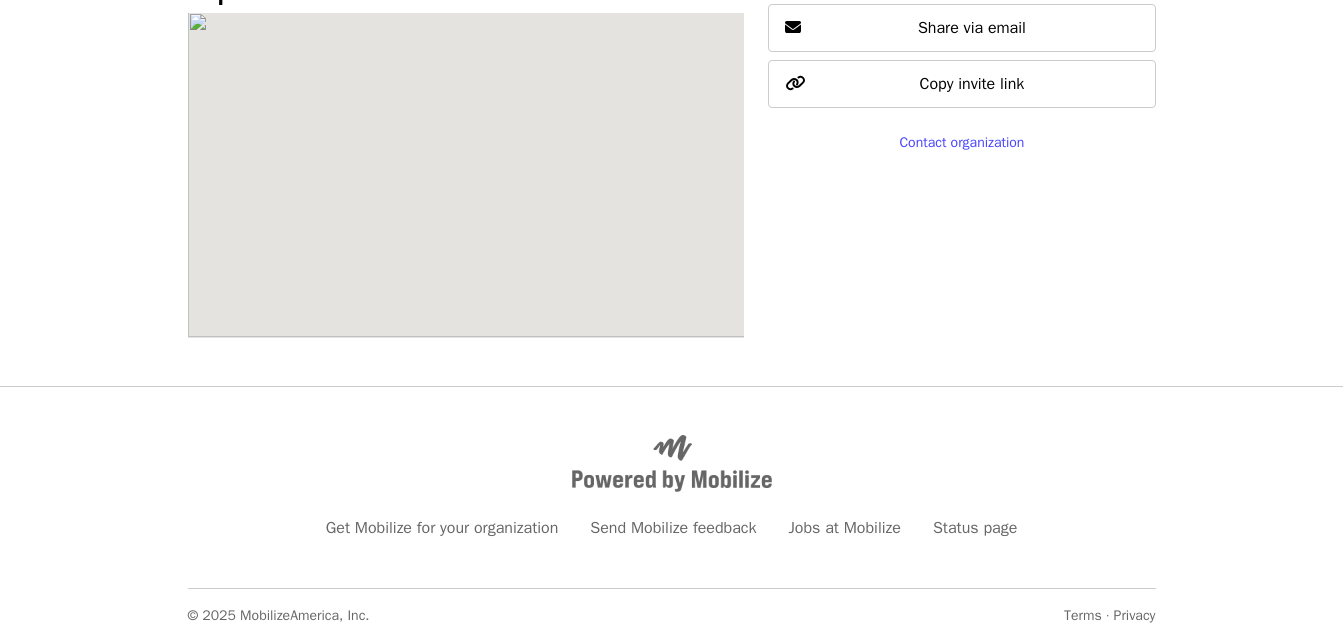 scroll, scrollTop: 0, scrollLeft: 0, axis: both 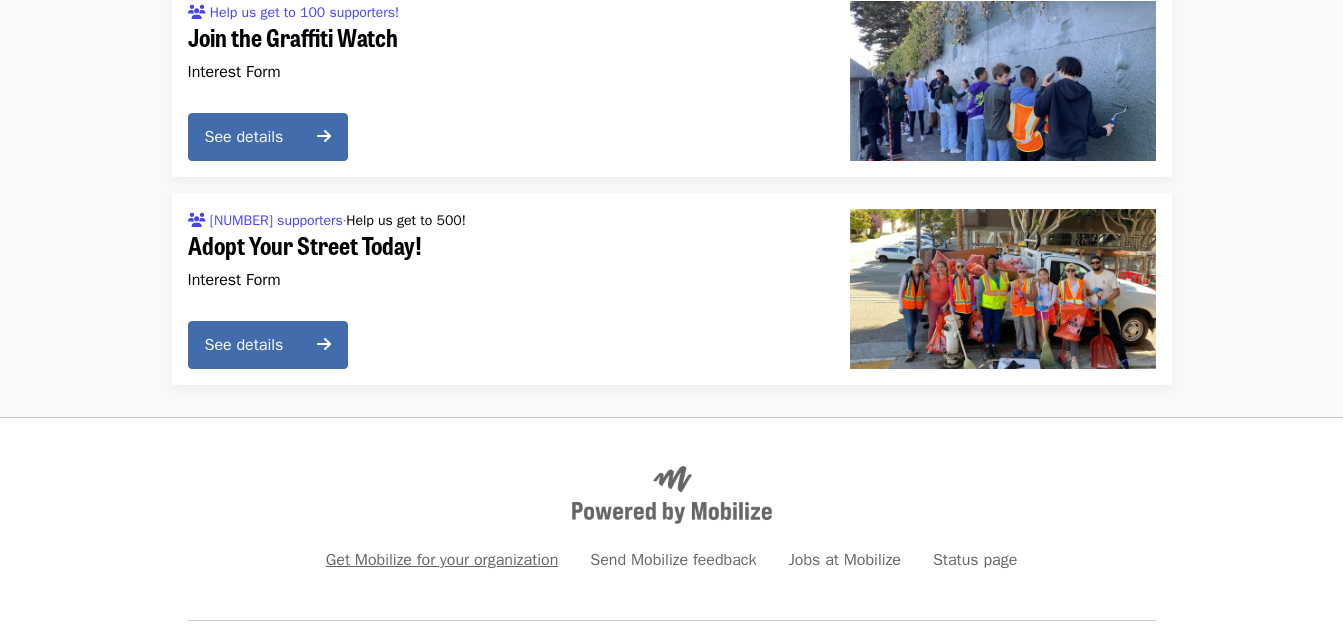 click on "Get Mobilize for your organization" at bounding box center (442, 560) 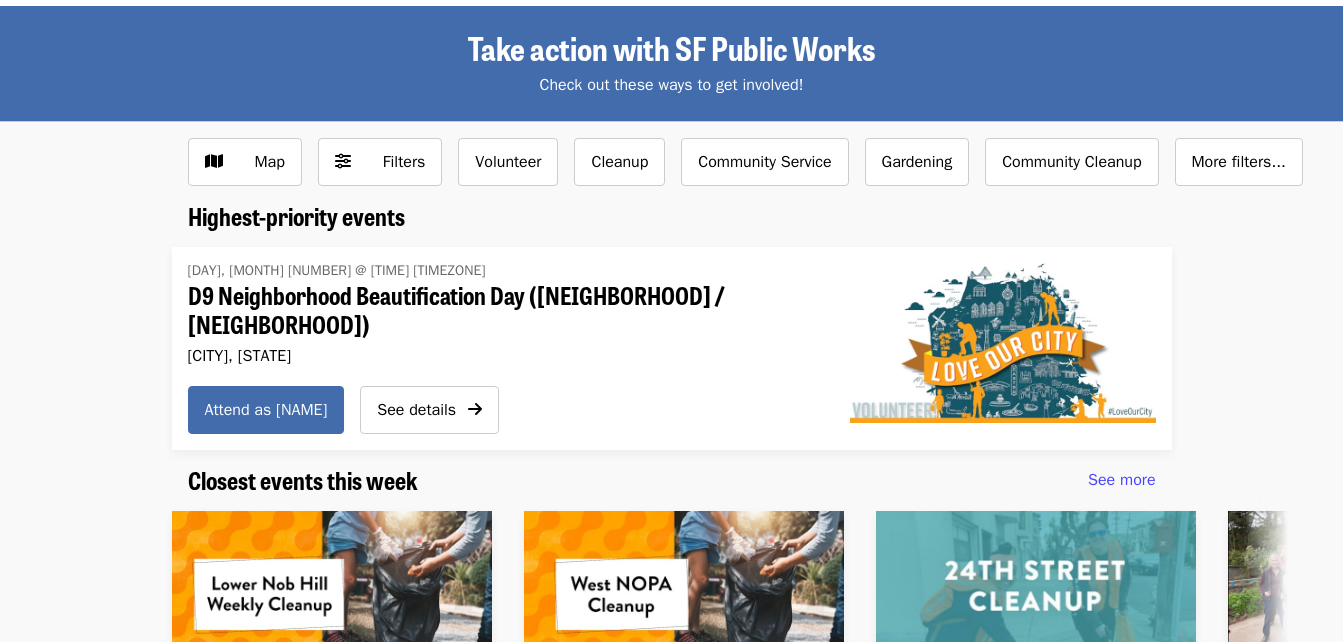 scroll, scrollTop: 0, scrollLeft: 0, axis: both 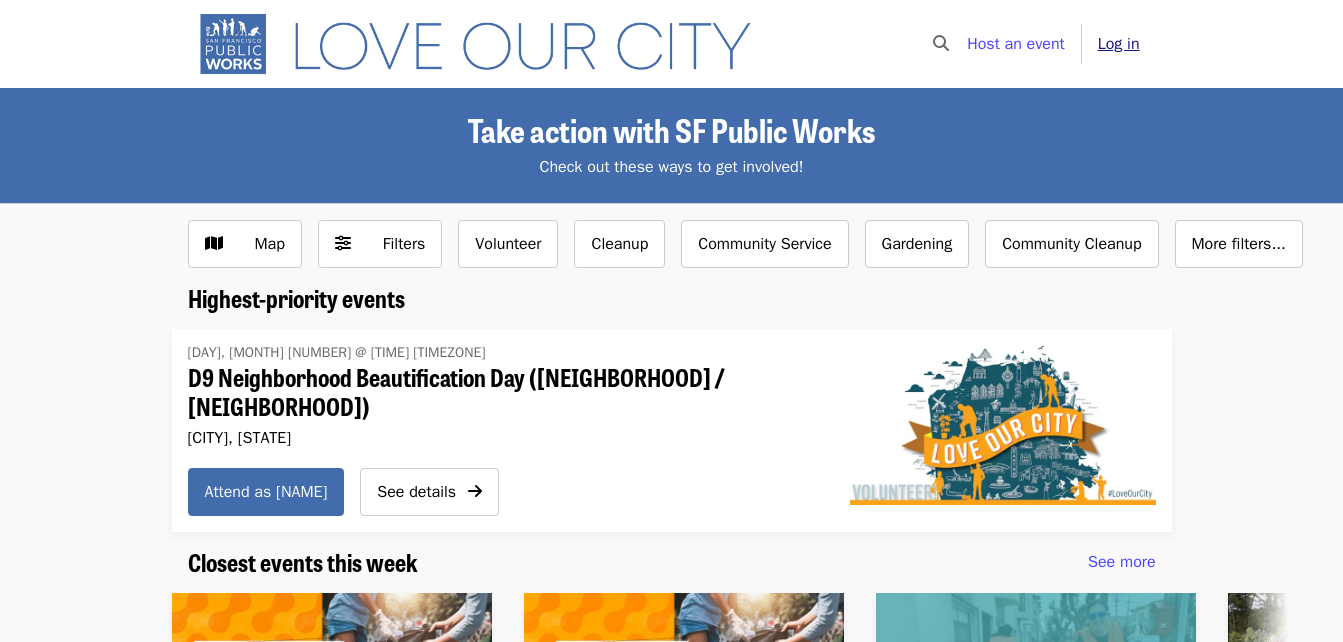 click on "Log in" at bounding box center [1119, 44] 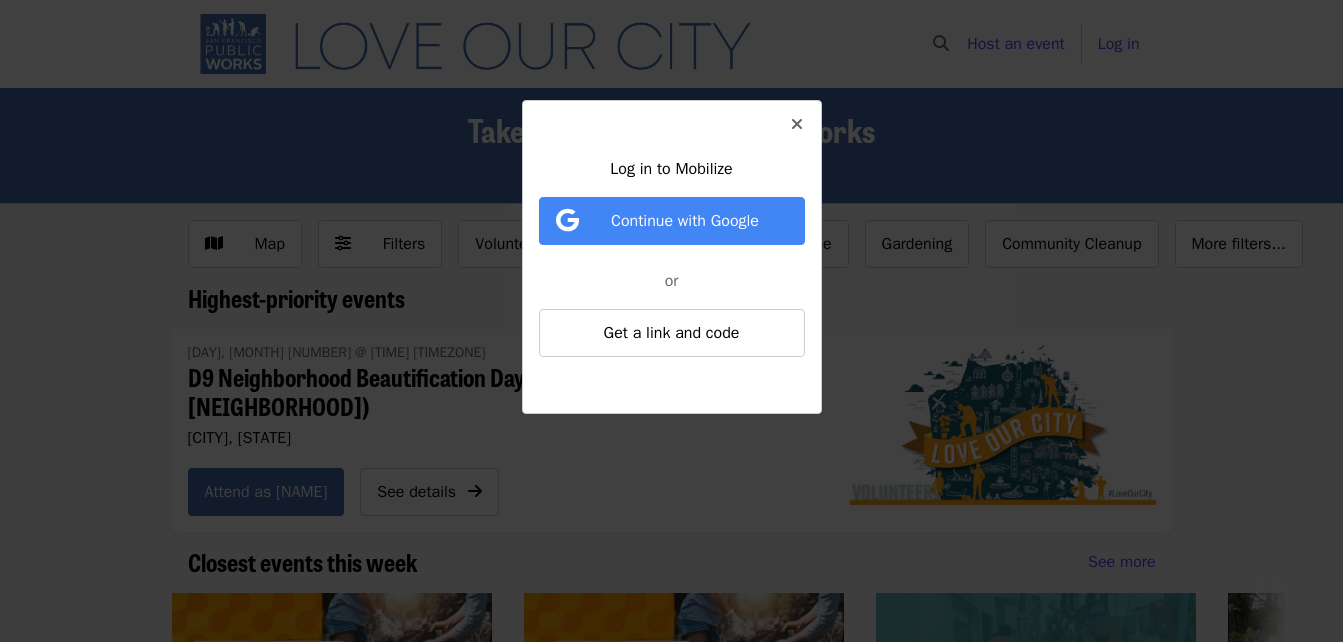click at bounding box center [797, 124] 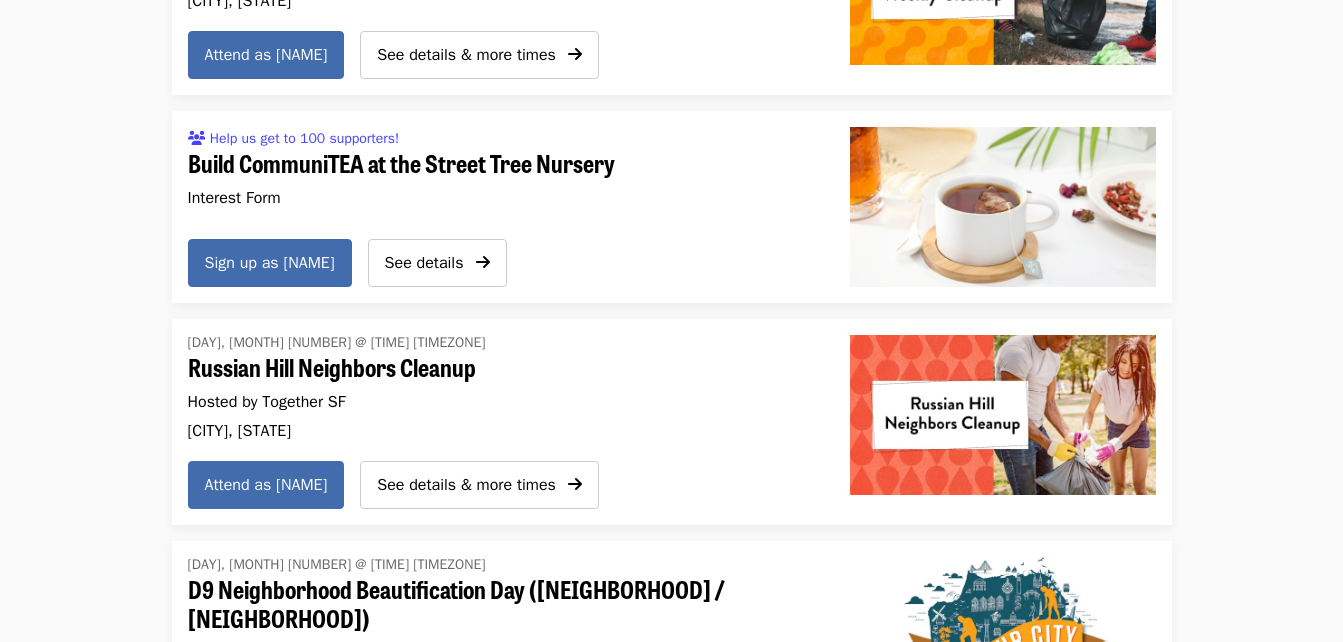 scroll, scrollTop: 2077, scrollLeft: 0, axis: vertical 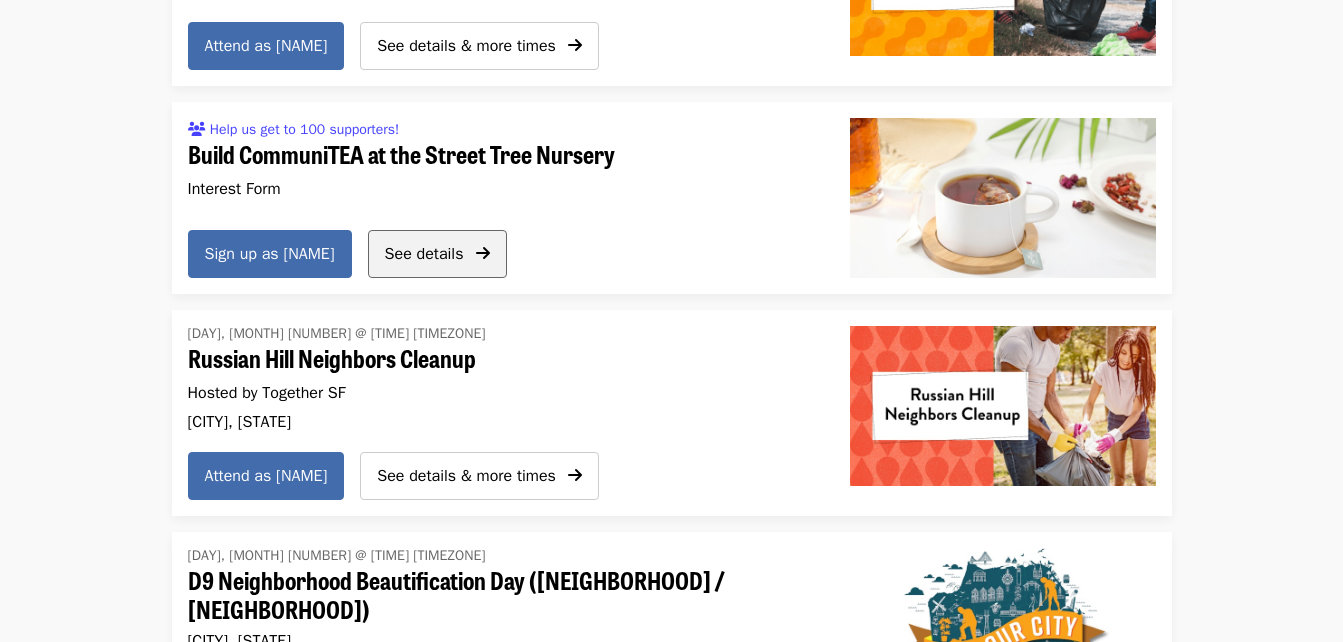 click on "See details" at bounding box center (424, 254) 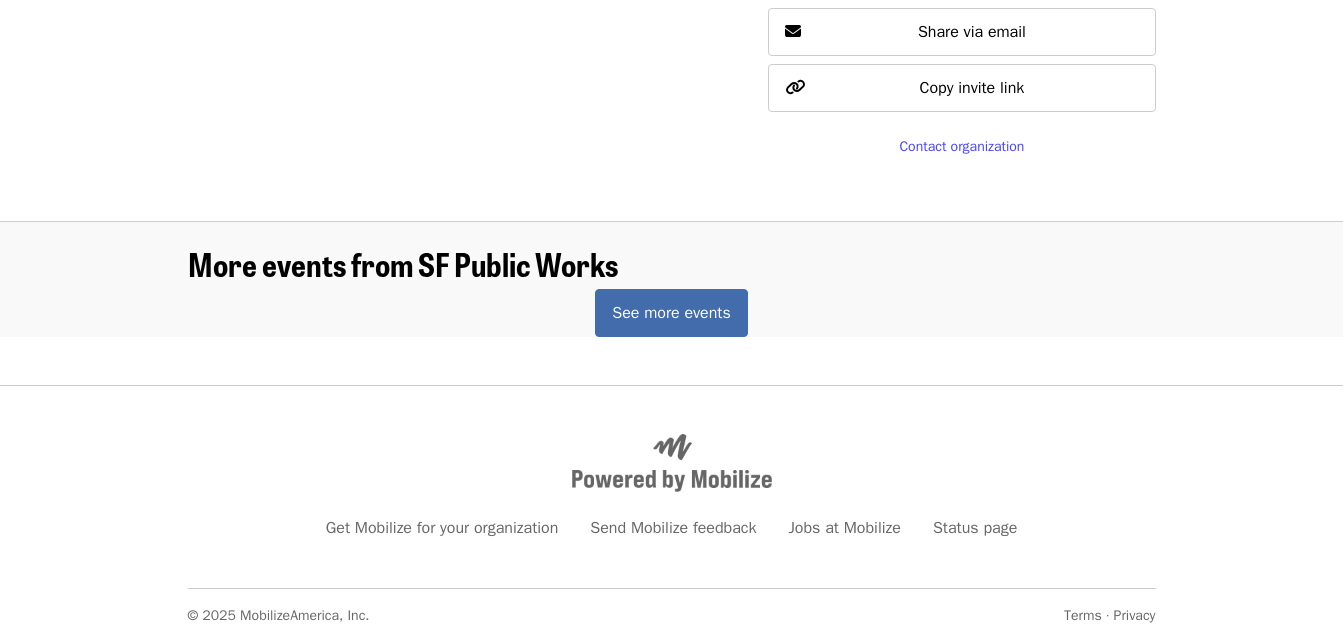 scroll, scrollTop: 0, scrollLeft: 0, axis: both 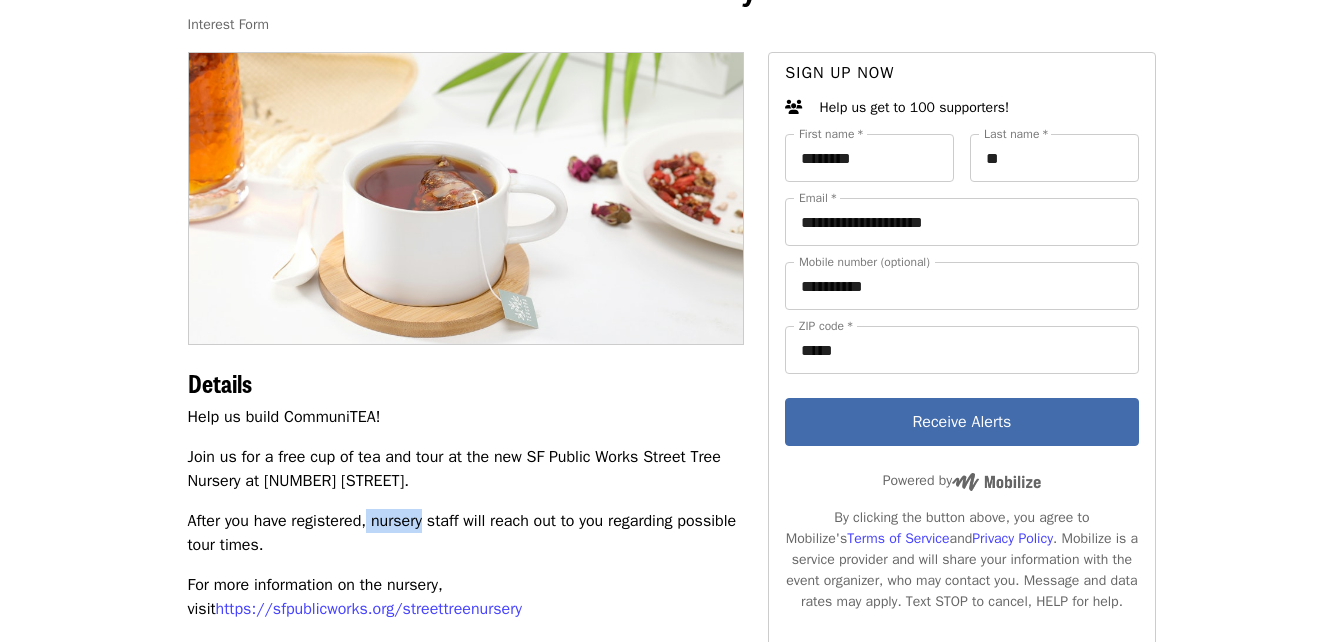 drag, startPoint x: 371, startPoint y: 525, endPoint x: 422, endPoint y: 521, distance: 51.156624 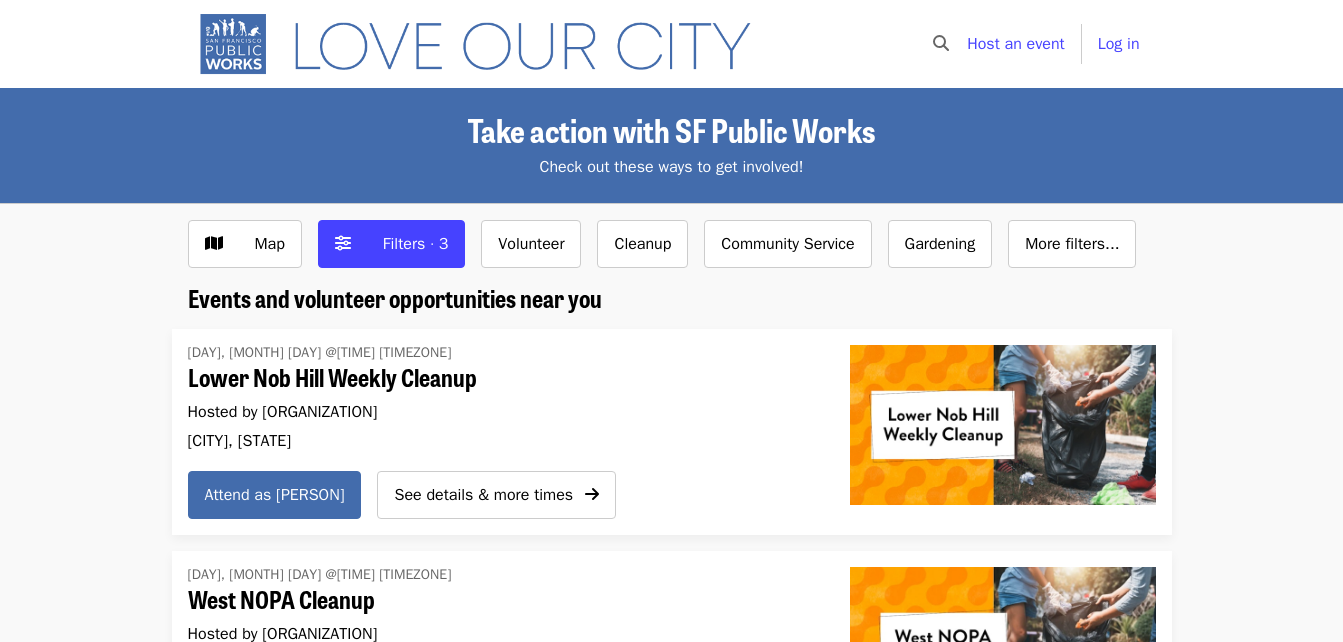 scroll, scrollTop: 0, scrollLeft: 0, axis: both 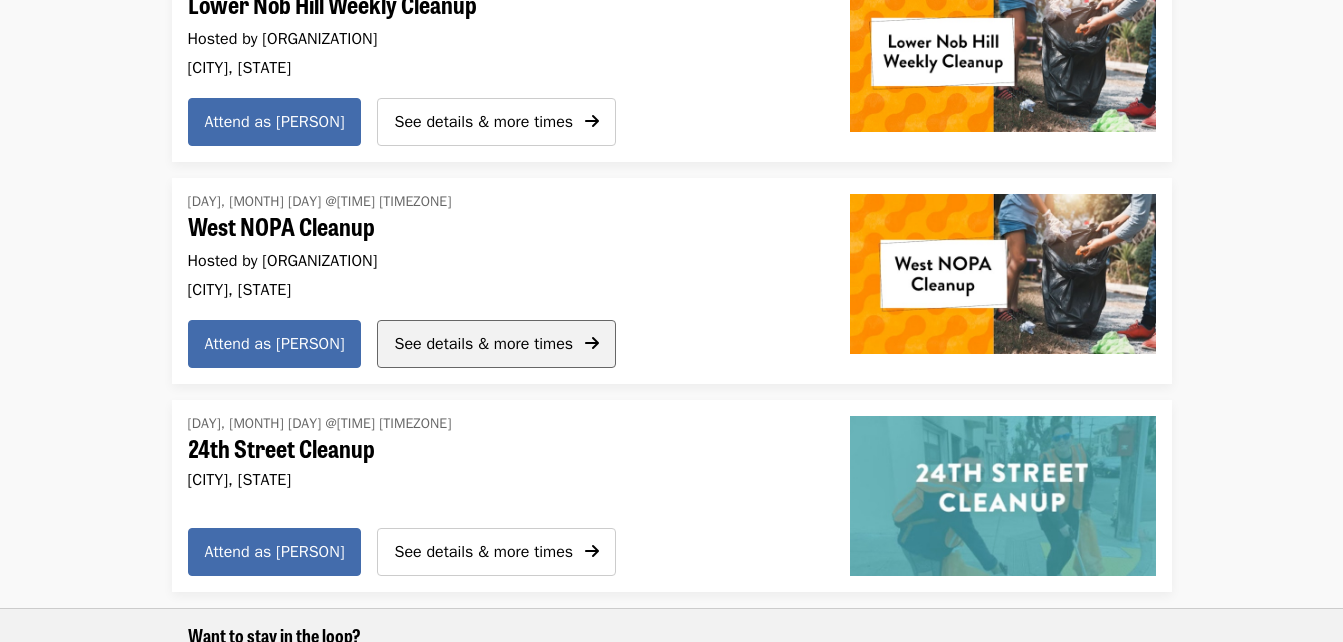 click on "See details & more times" at bounding box center [496, 344] 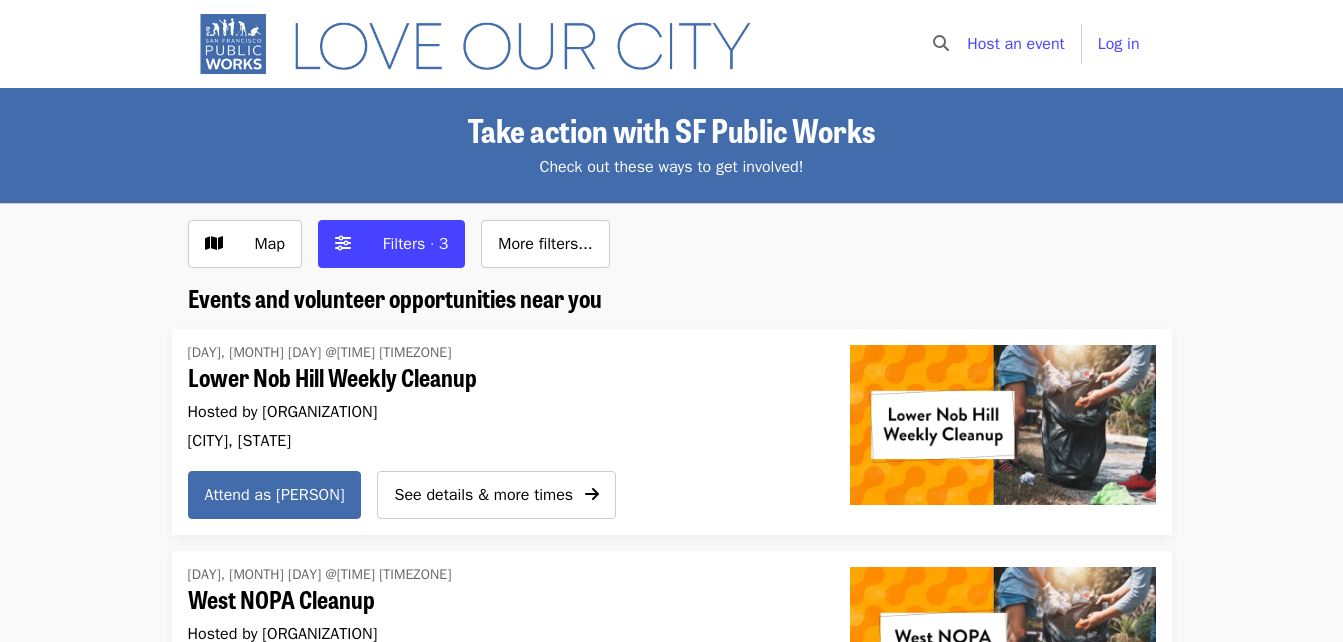 scroll, scrollTop: 369, scrollLeft: 0, axis: vertical 